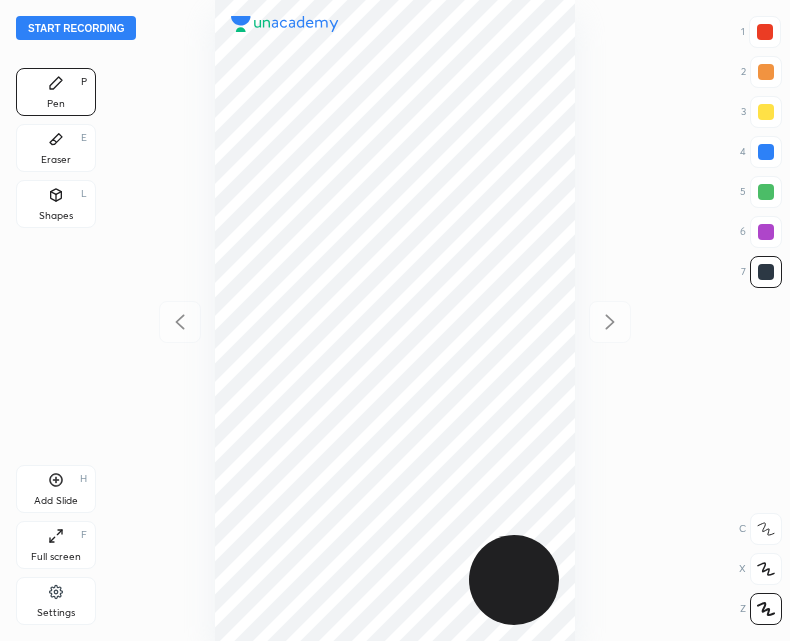 scroll, scrollTop: 0, scrollLeft: 0, axis: both 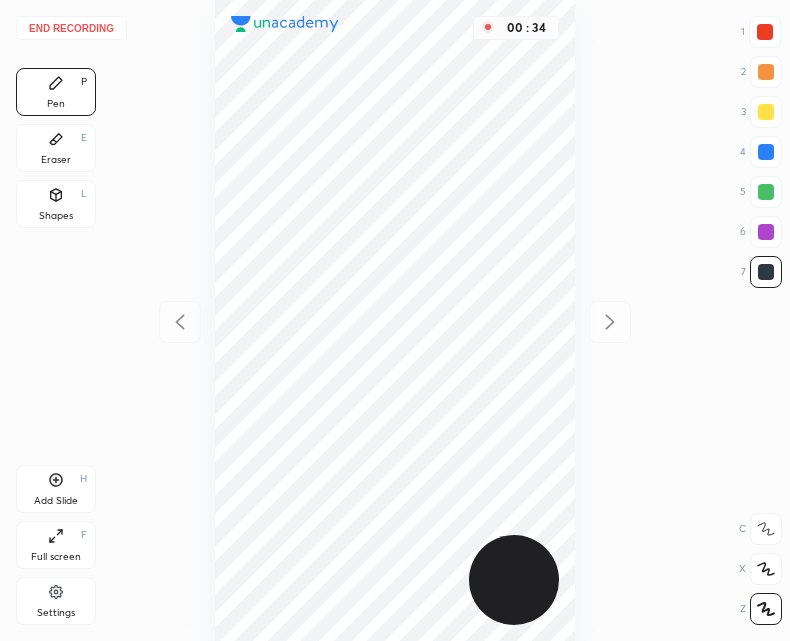 click on "Add Slide H" at bounding box center [56, 489] 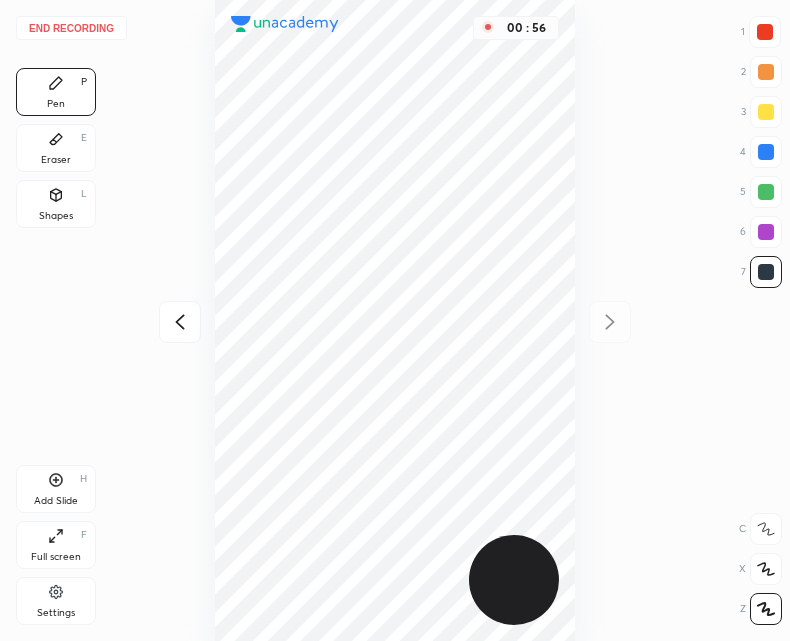 click at bounding box center (180, 322) 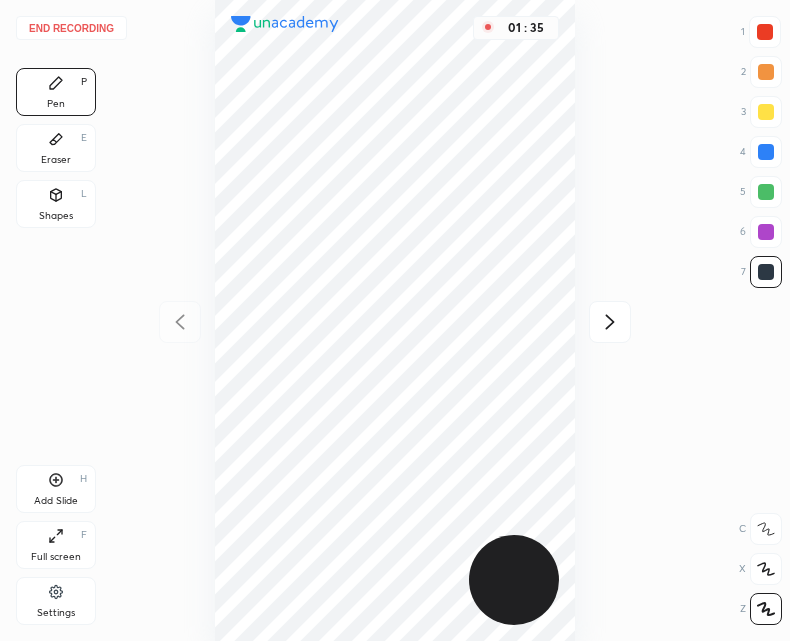 click on "Add Slide H" at bounding box center (56, 489) 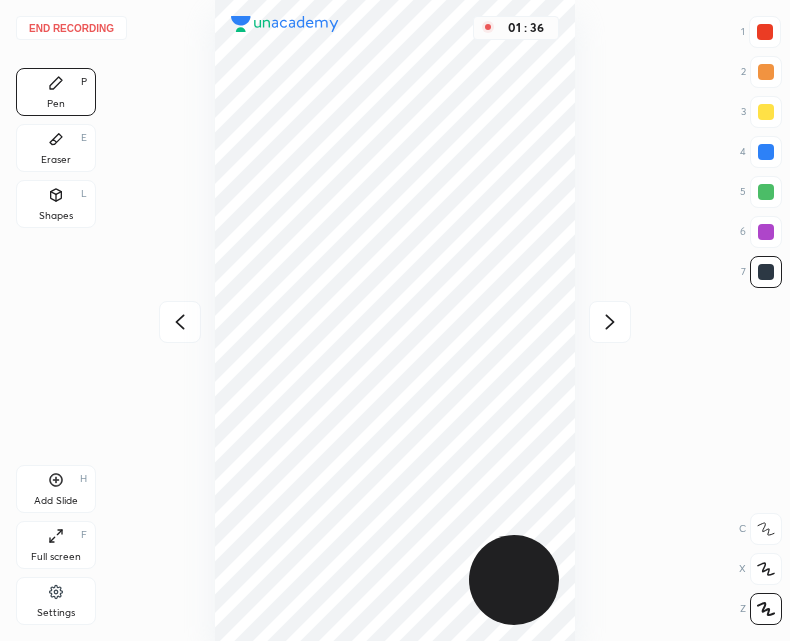 click at bounding box center (765, 32) 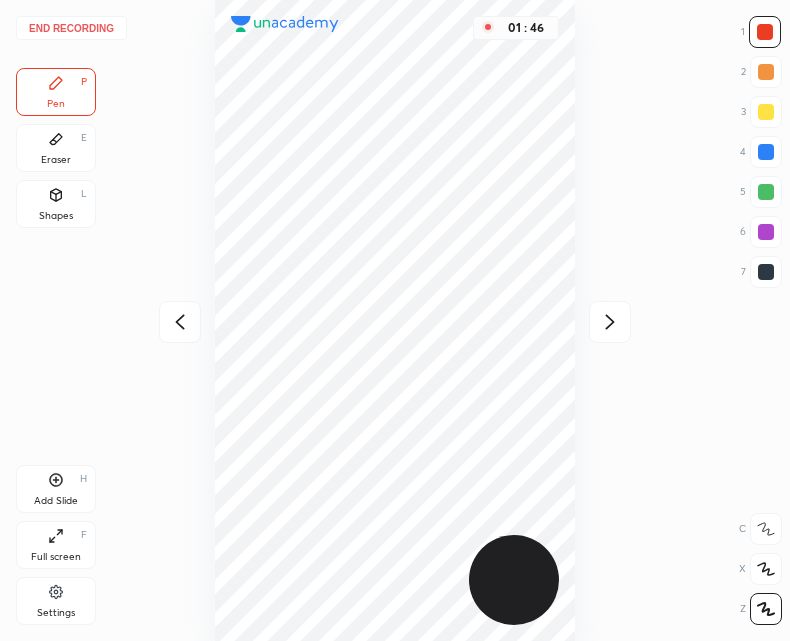 click at bounding box center (766, 272) 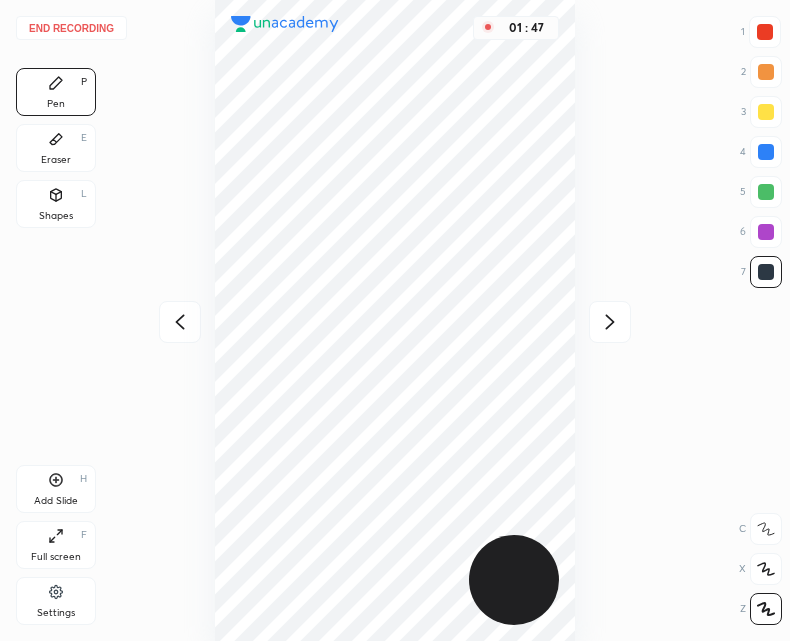 click 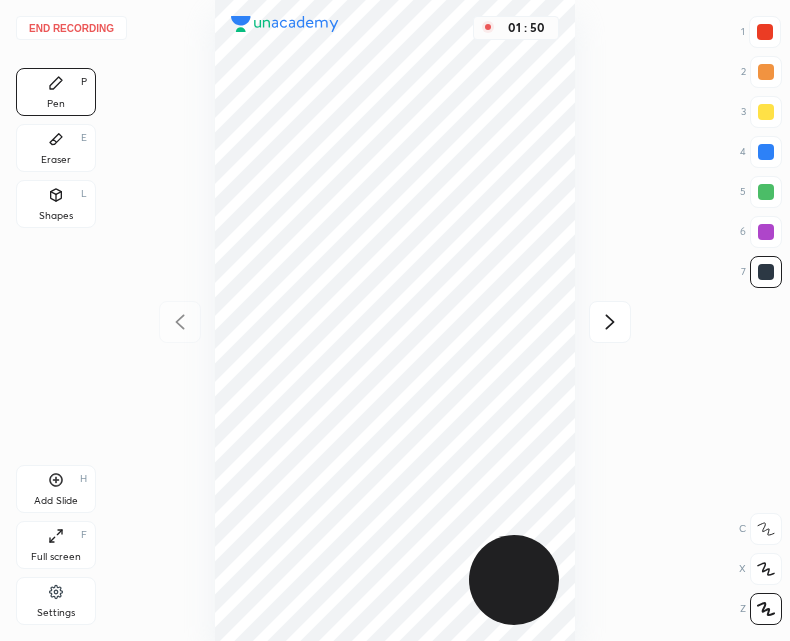 click at bounding box center [610, 322] 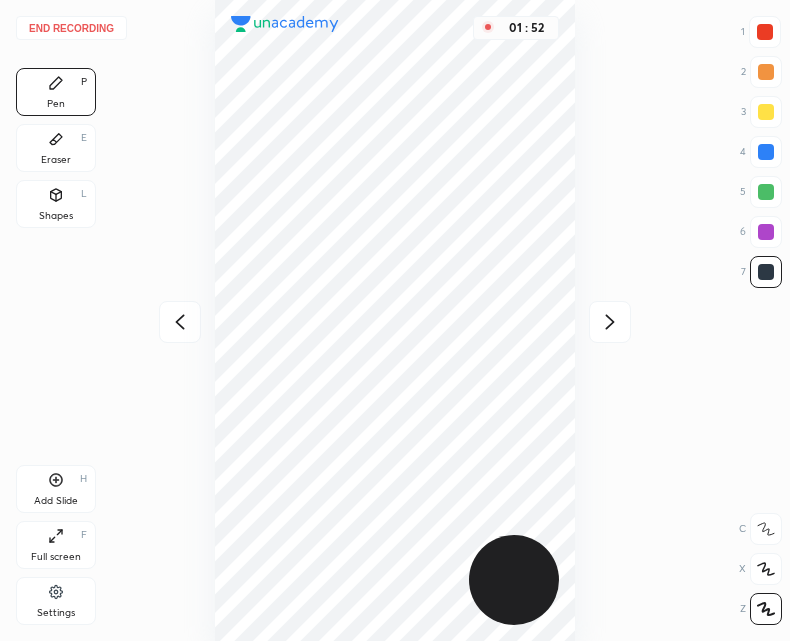 click at bounding box center (180, 322) 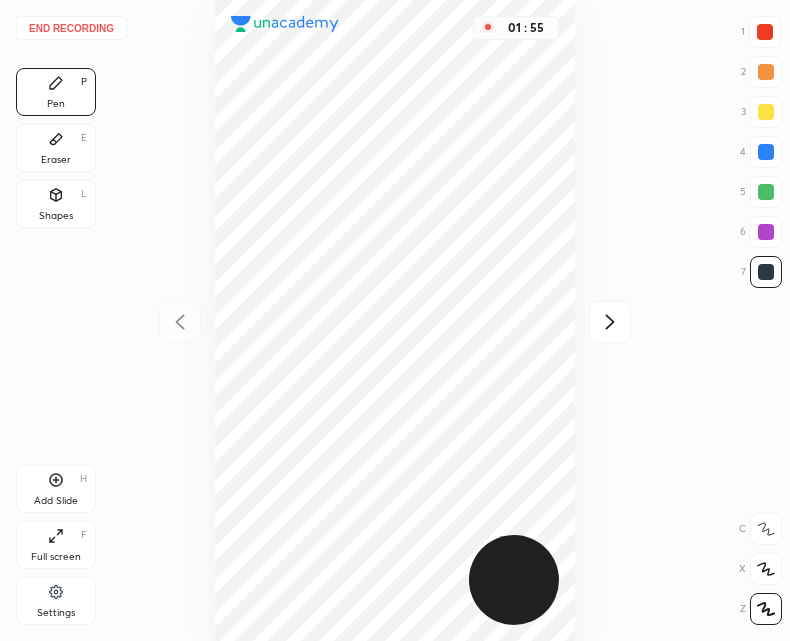 click 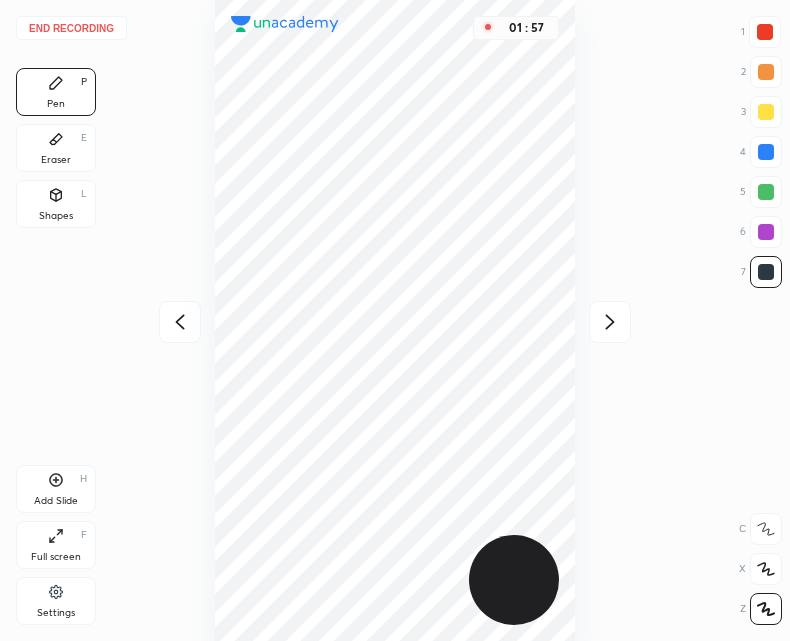 click at bounding box center [180, 322] 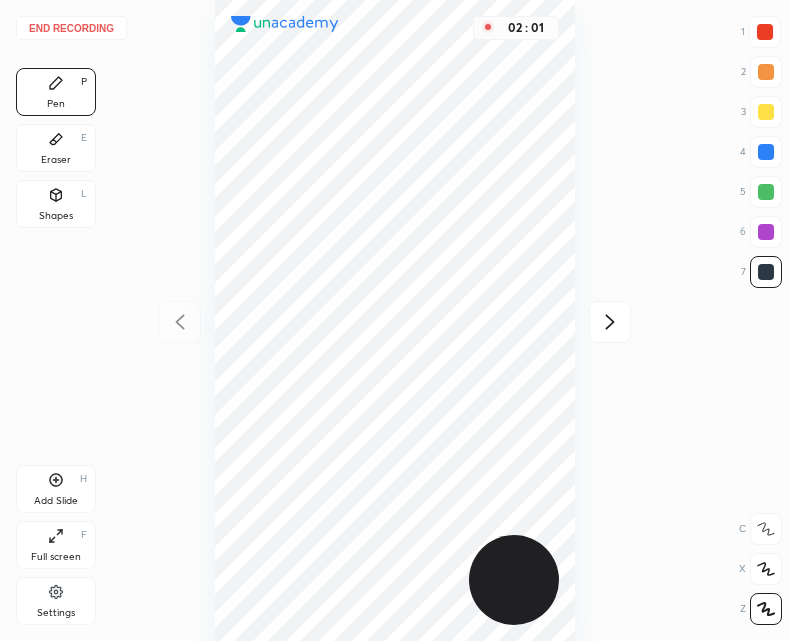 click 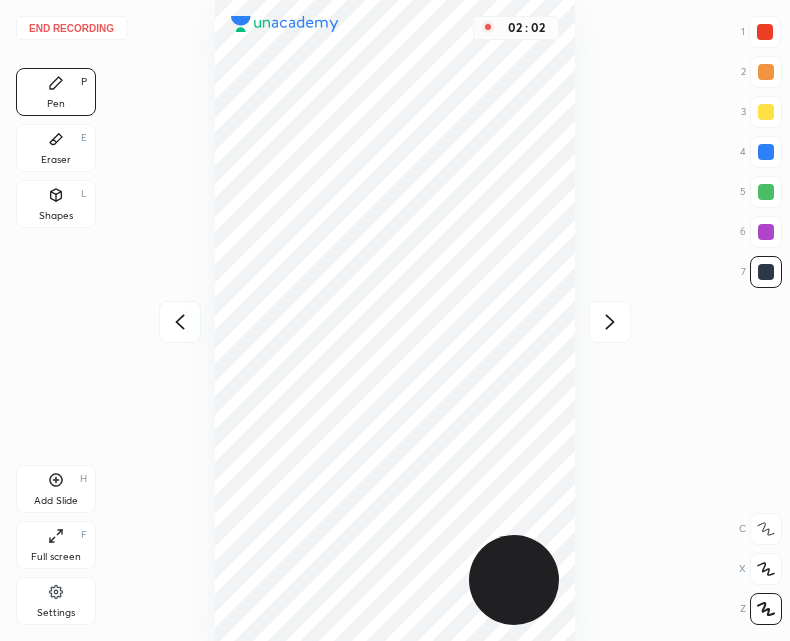 click 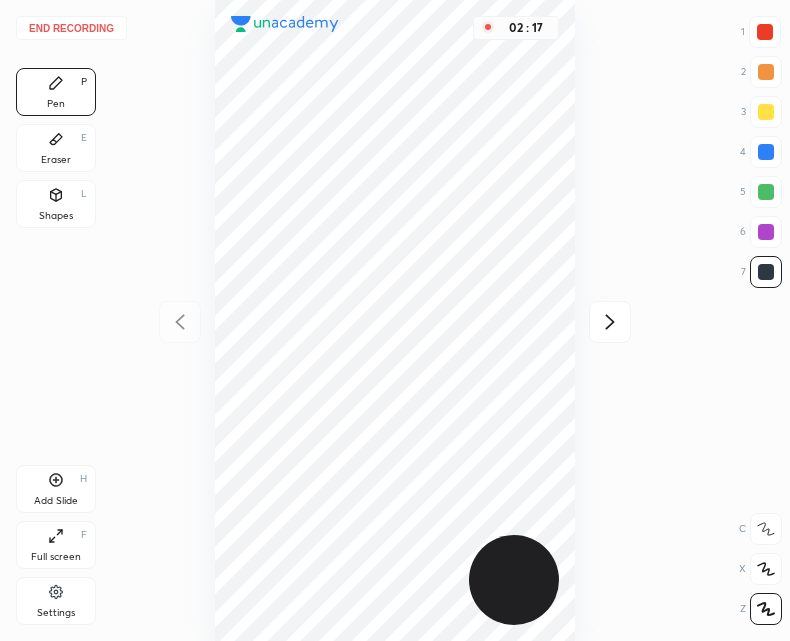 click 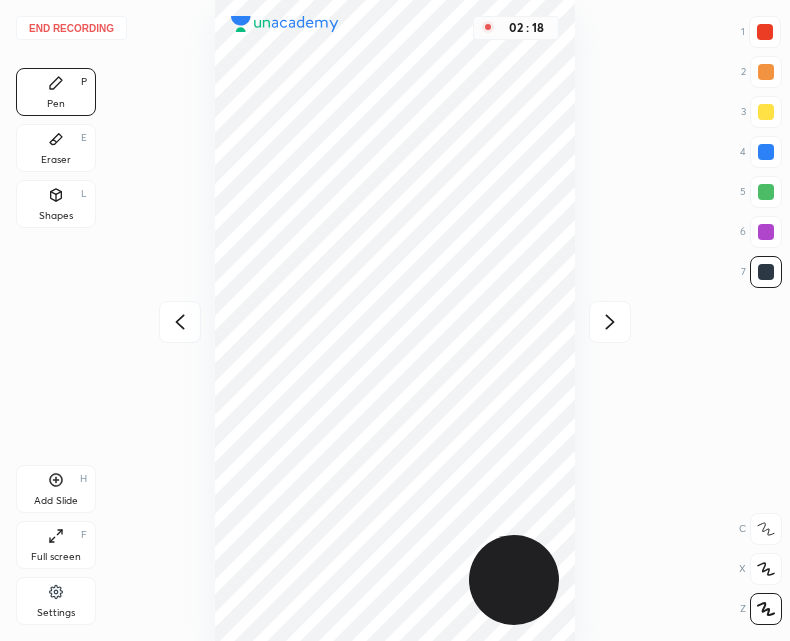 click 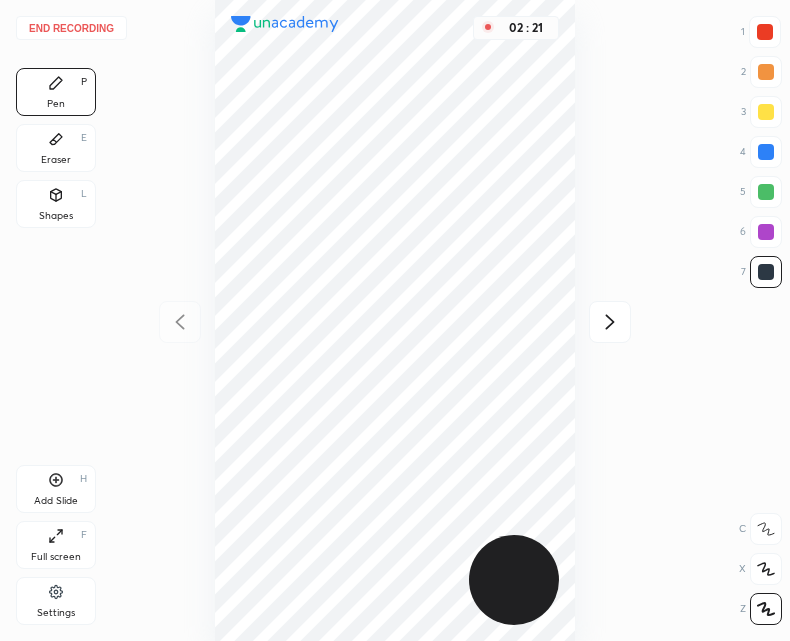 click 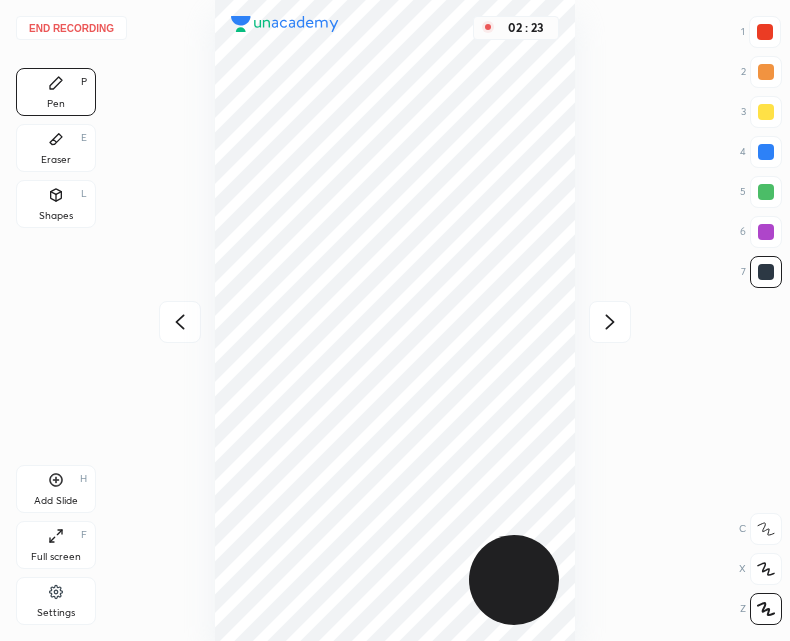 click at bounding box center [180, 322] 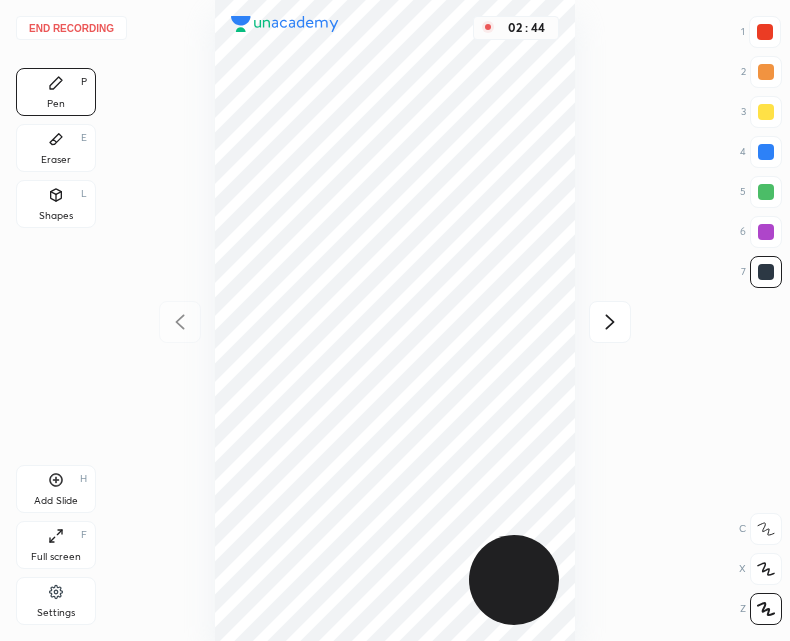 click on "Add Slide H" at bounding box center [56, 489] 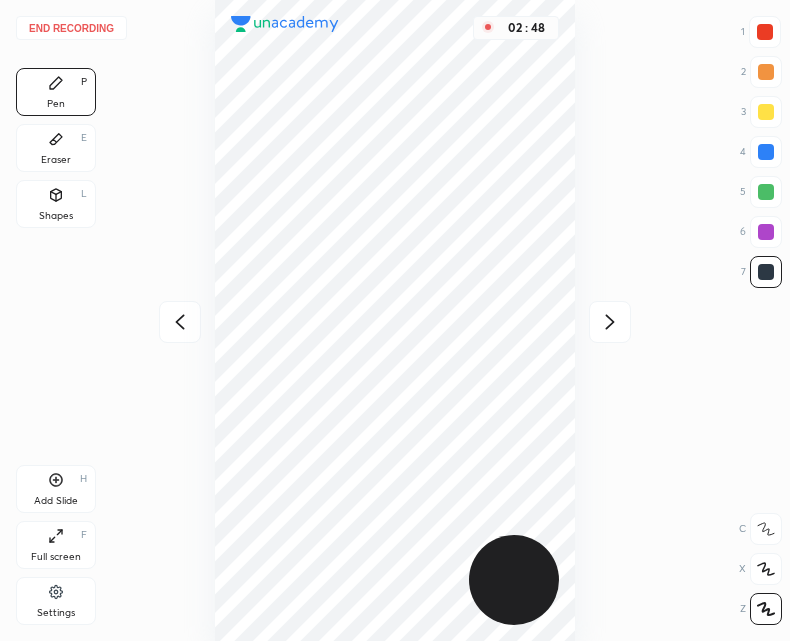 click 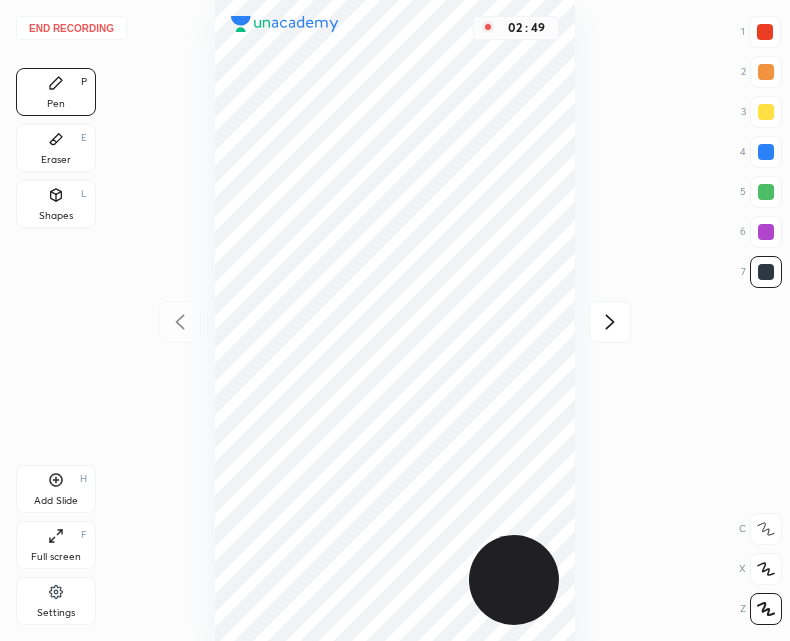 click 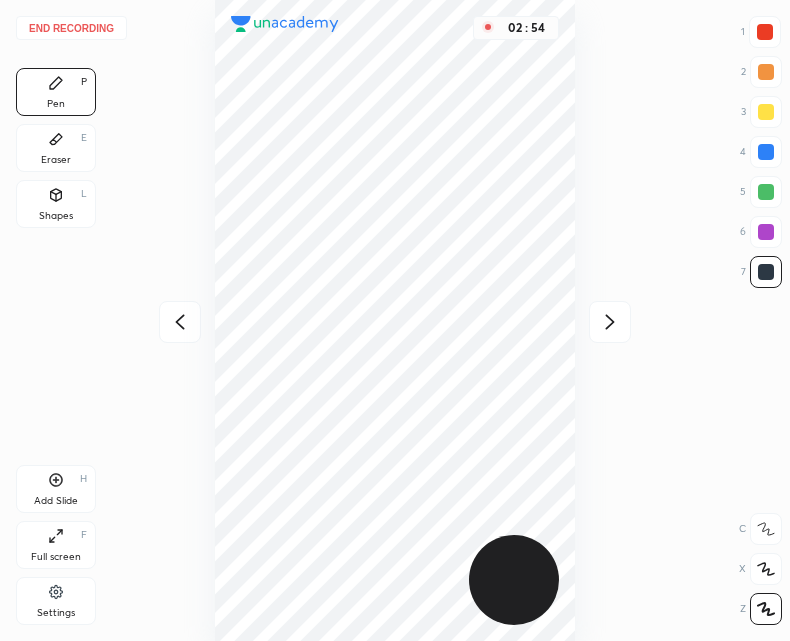 click on "02 : 54" at bounding box center [395, 320] 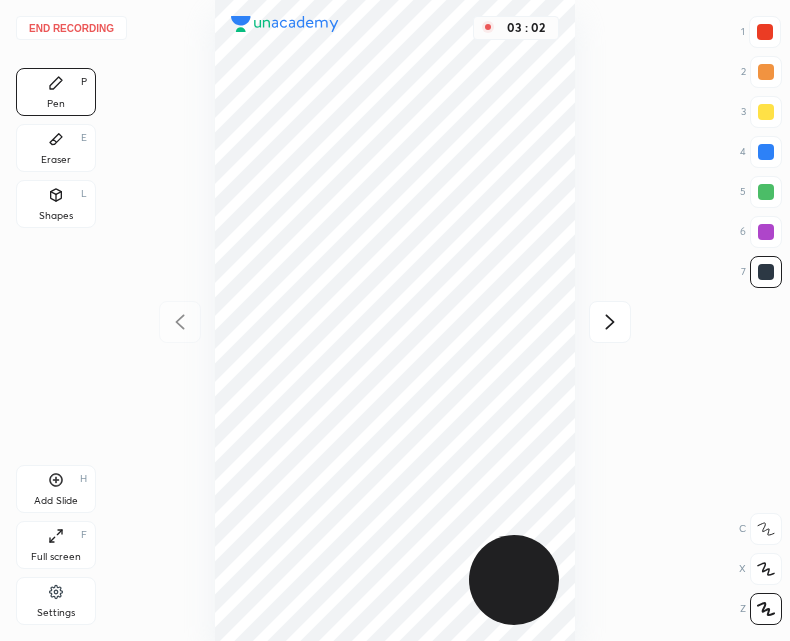 click 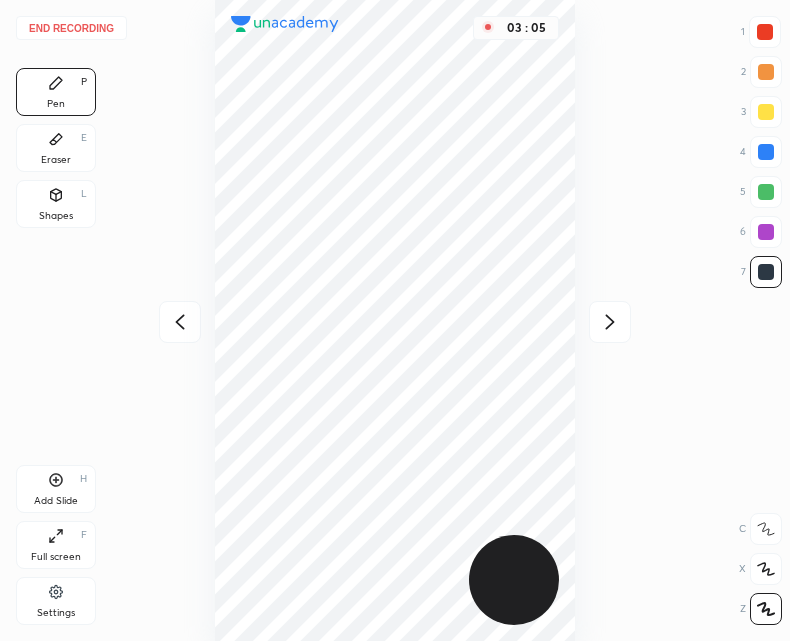 click 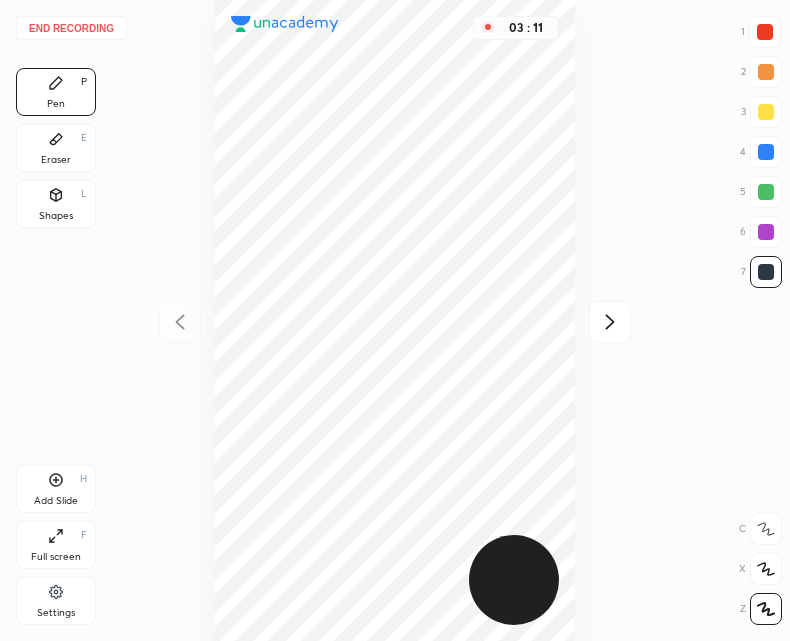 click 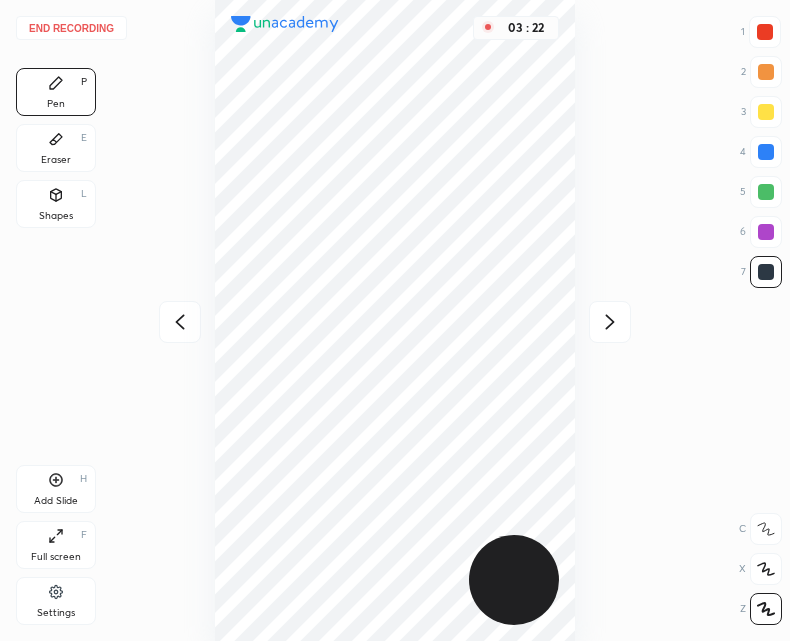 click 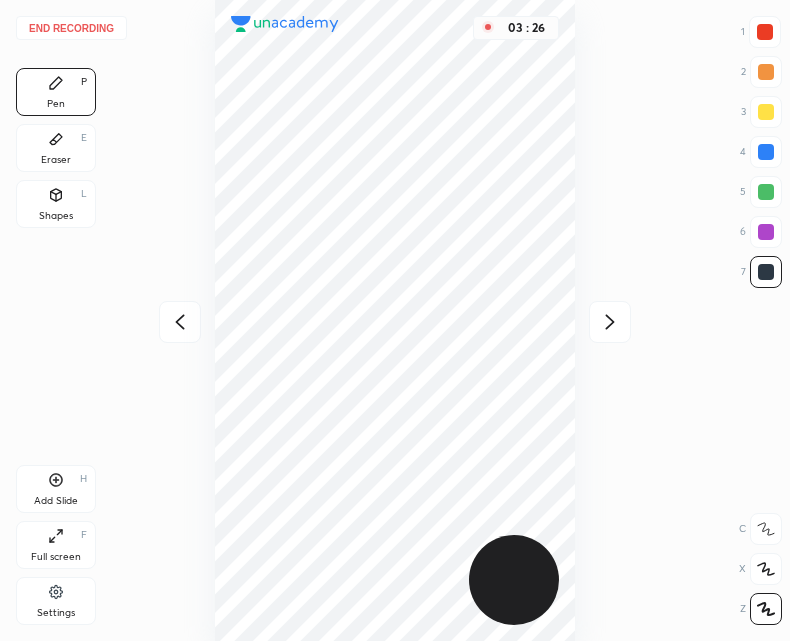 click 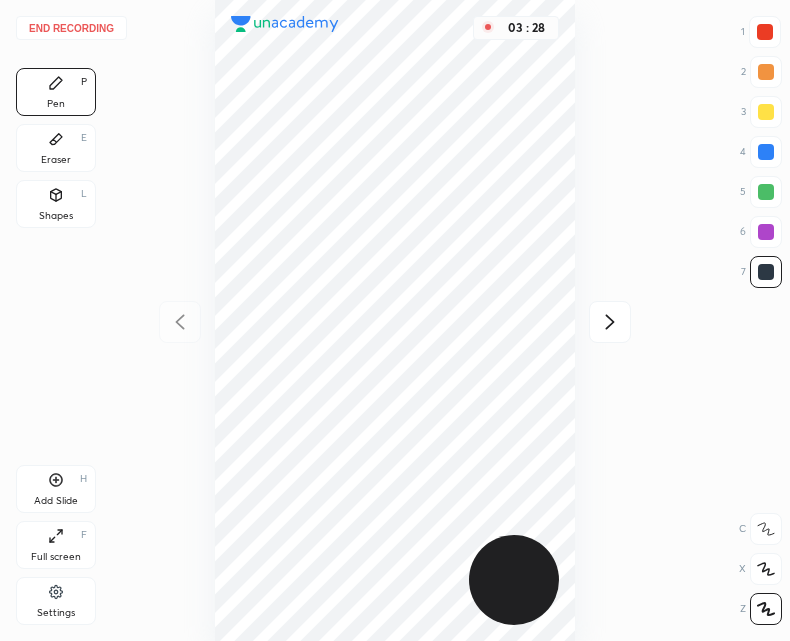 click 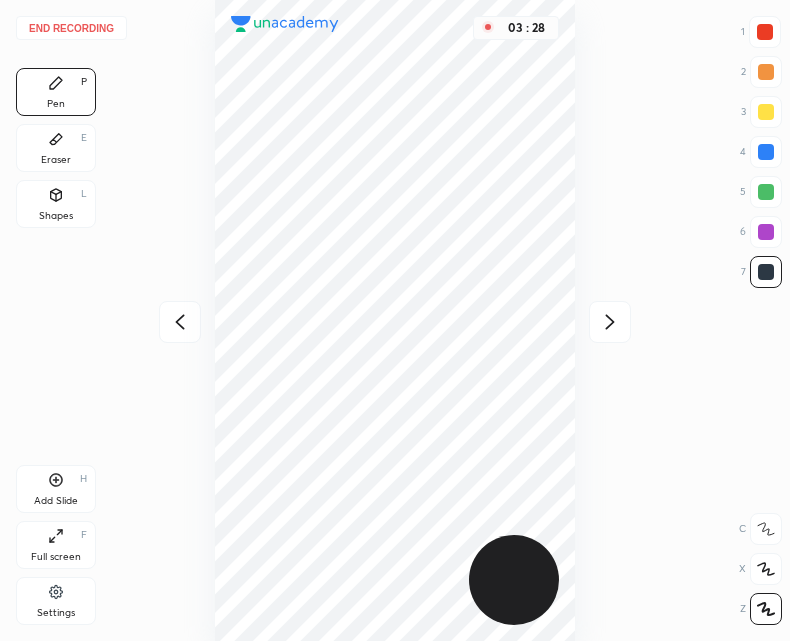 click 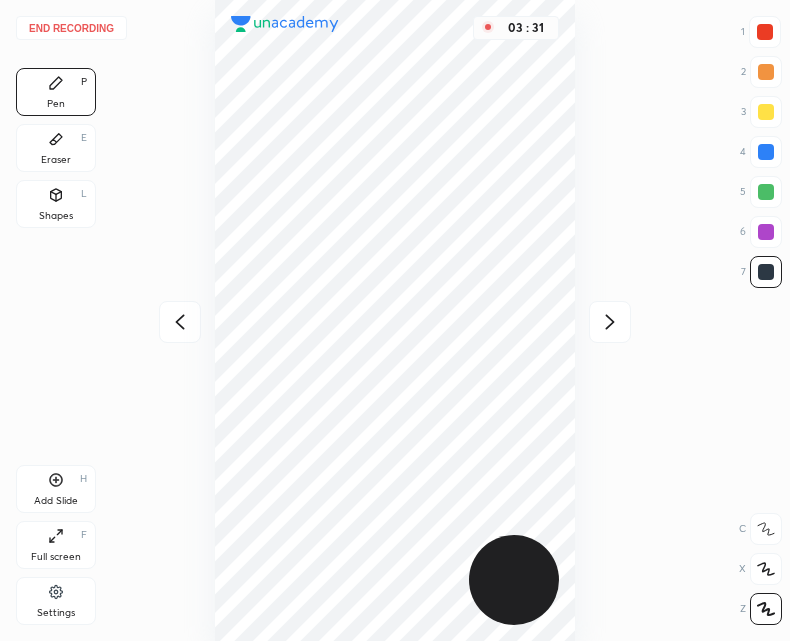 click on "Eraser" at bounding box center (56, 160) 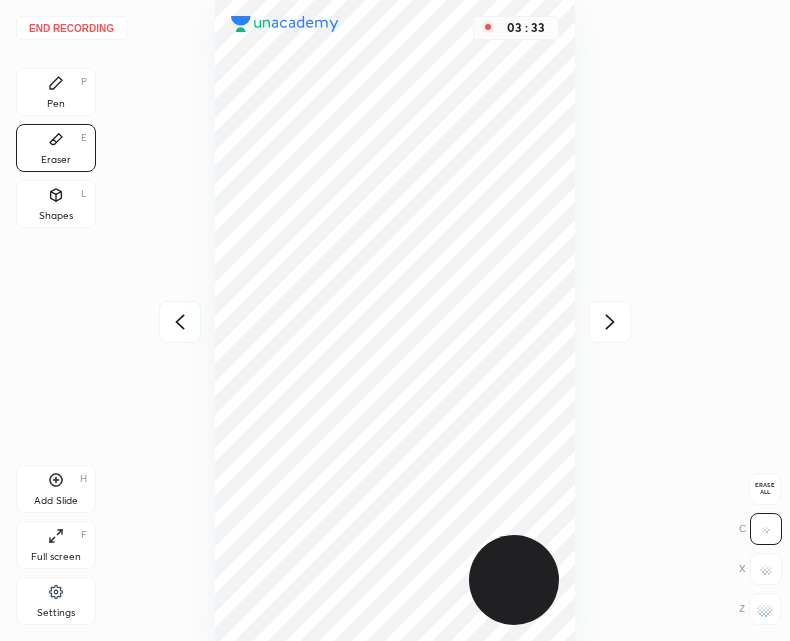 click on "Pen P" at bounding box center (56, 92) 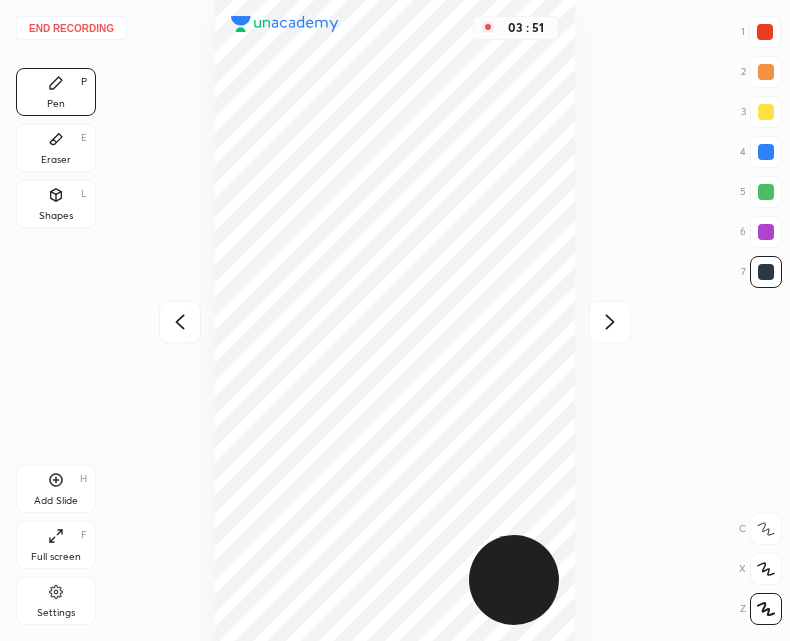 click at bounding box center [180, 322] 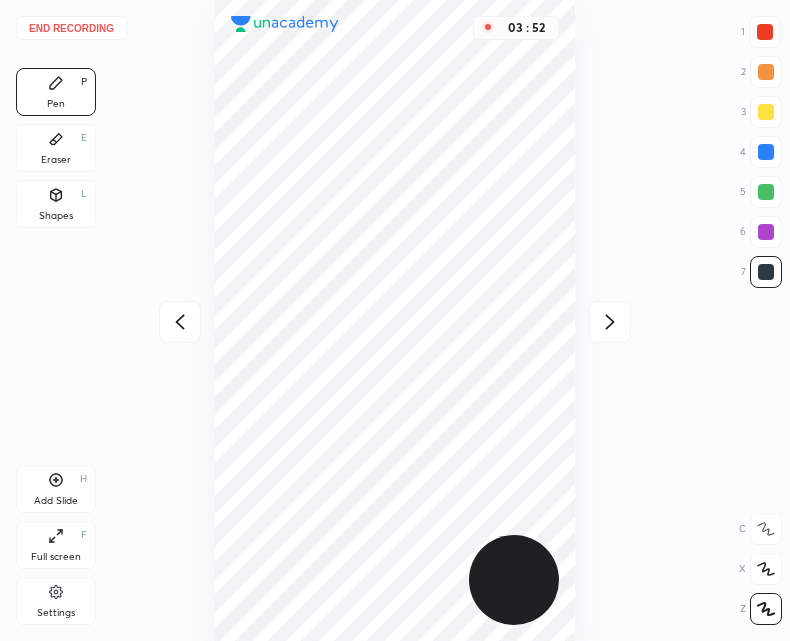 click 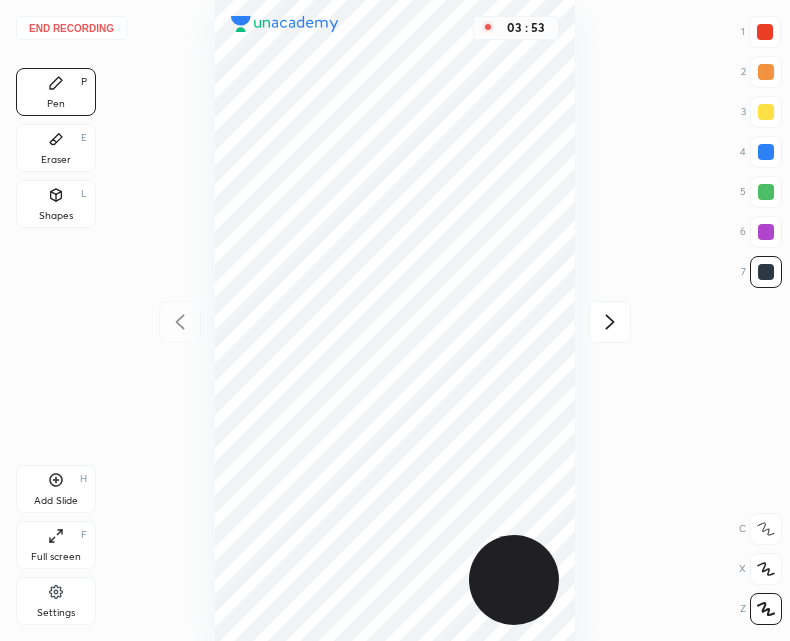 click 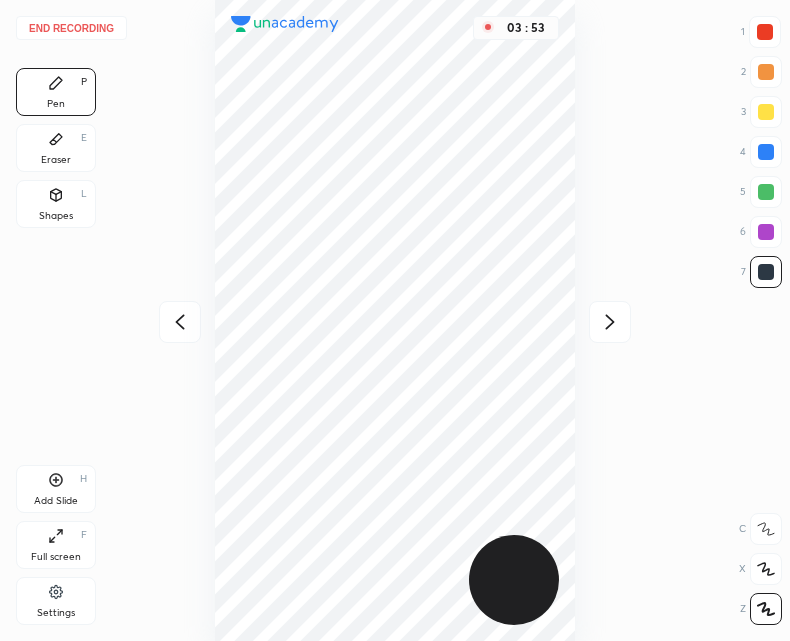 click 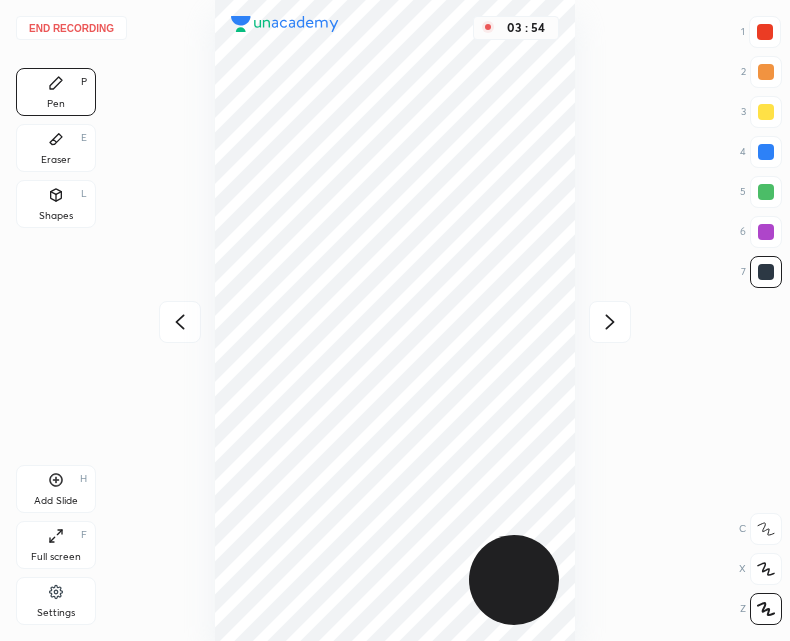 click 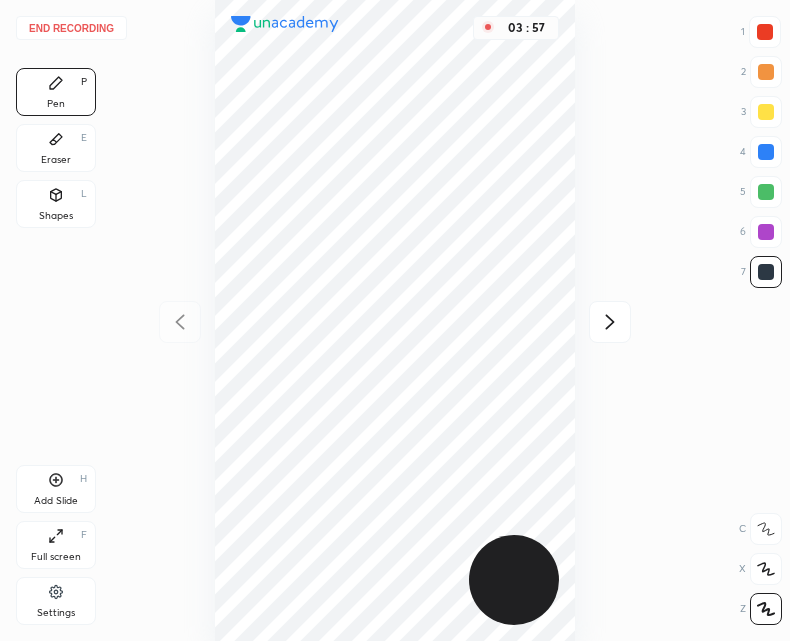 click 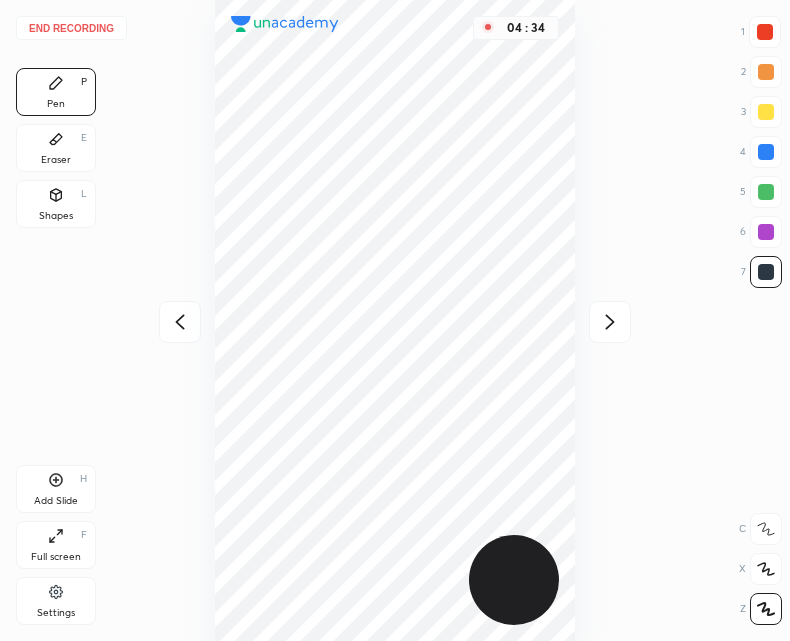 click 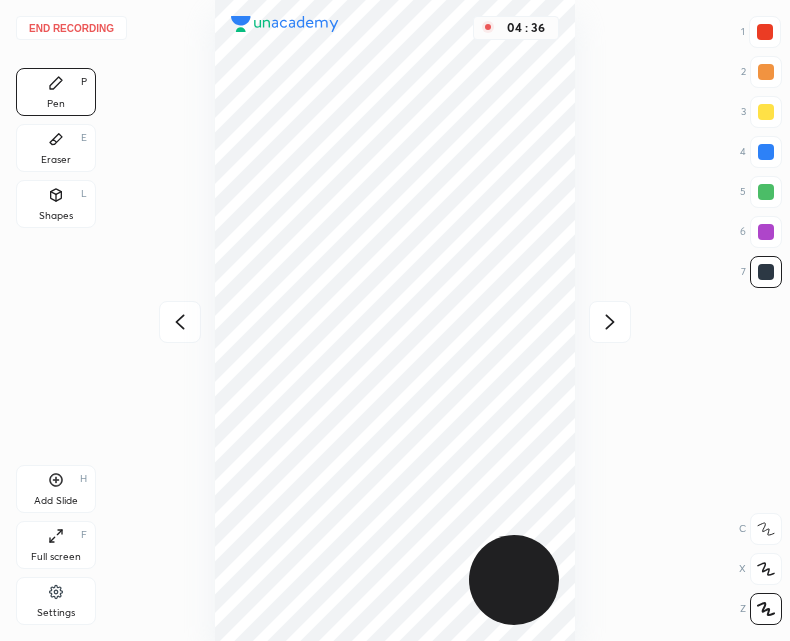 click 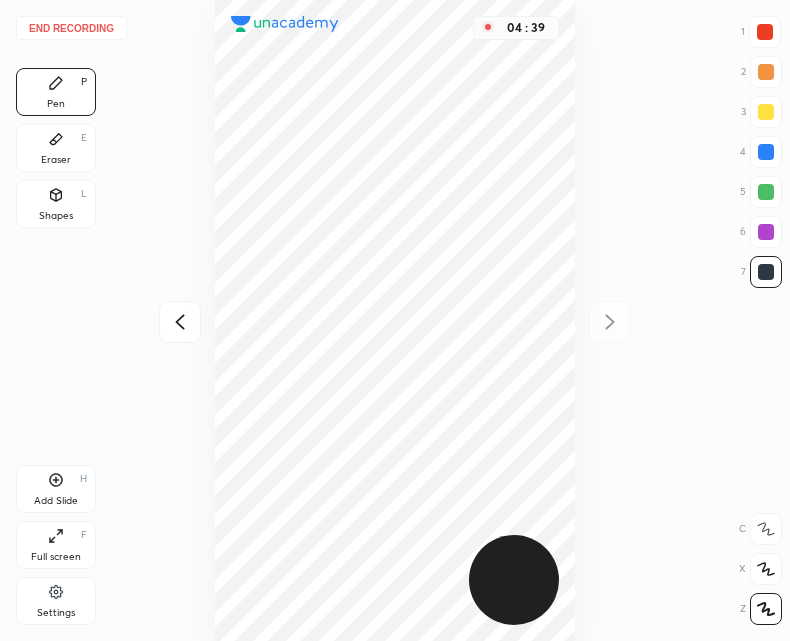 click at bounding box center [180, 322] 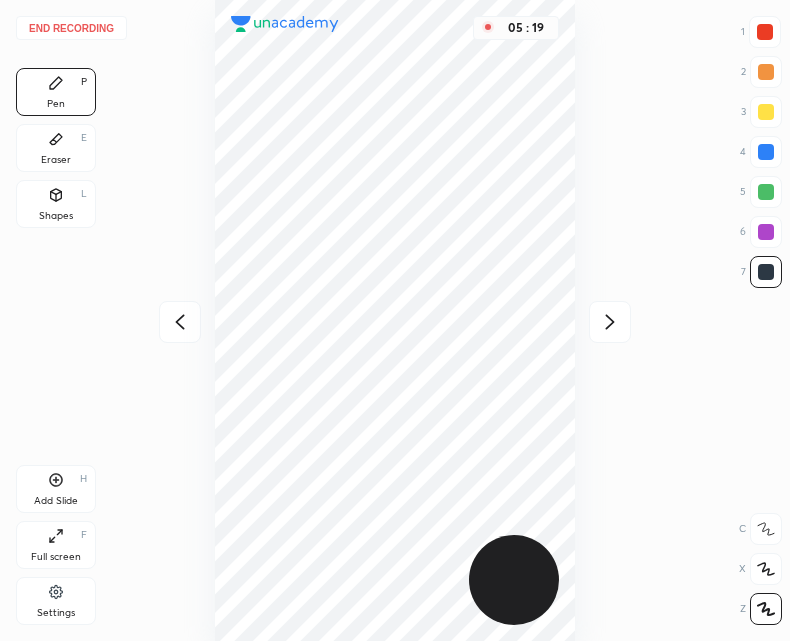 click on "Eraser" at bounding box center [56, 160] 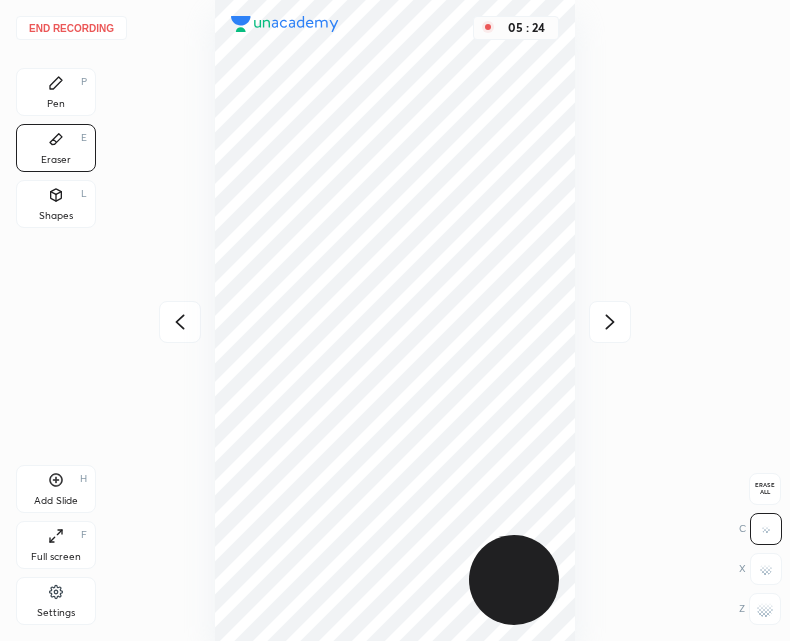 click on "Pen" at bounding box center [56, 104] 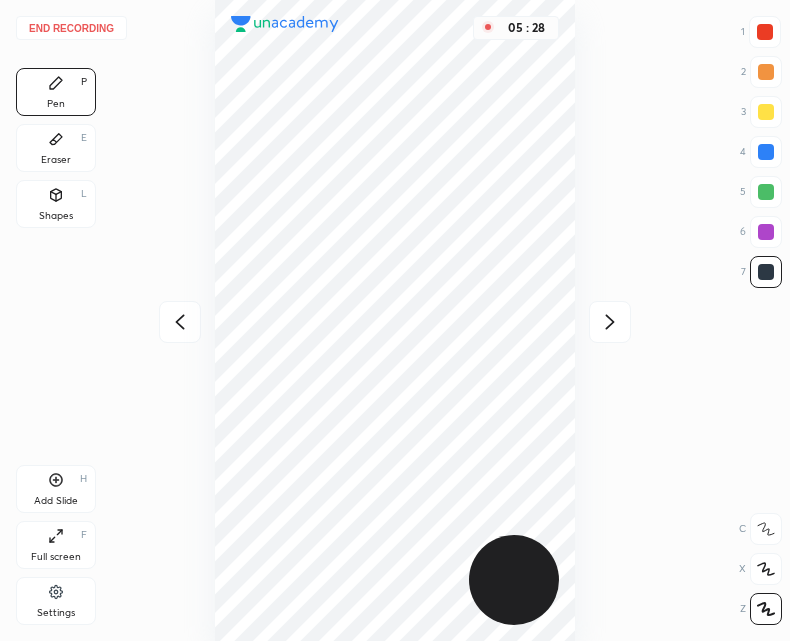 click 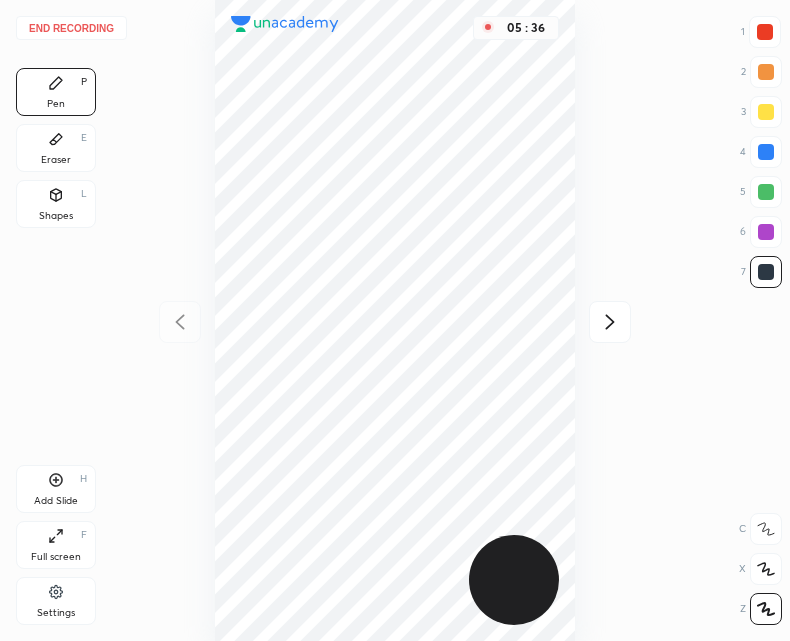 click on "Eraser E" at bounding box center (56, 148) 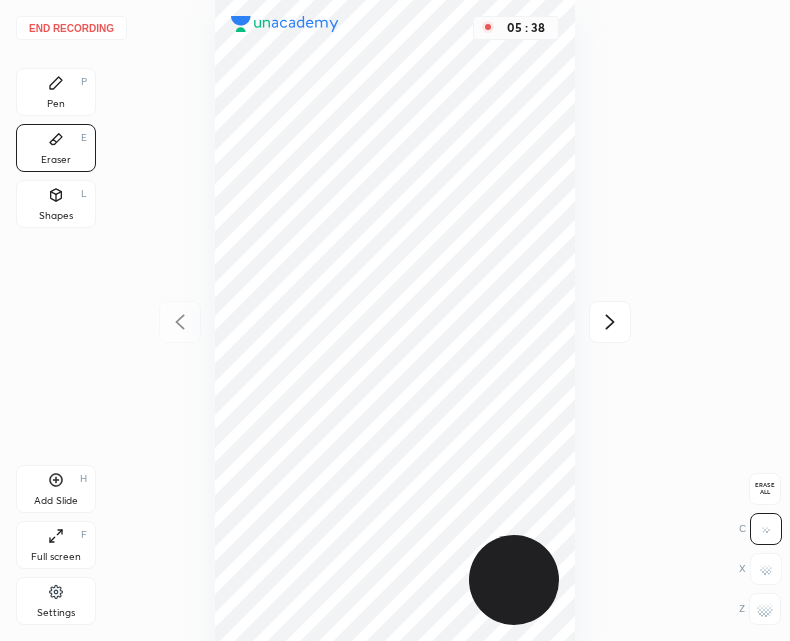 click on "Pen P" at bounding box center (56, 92) 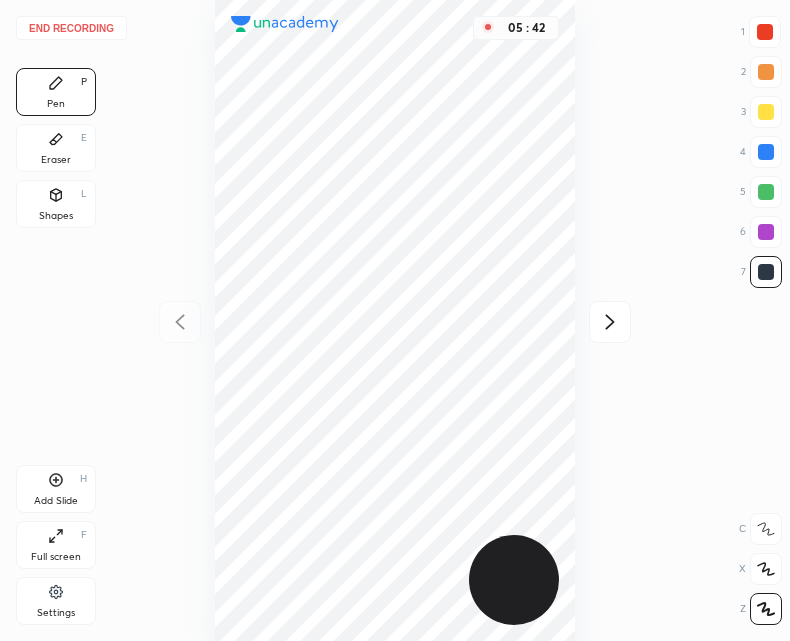 click 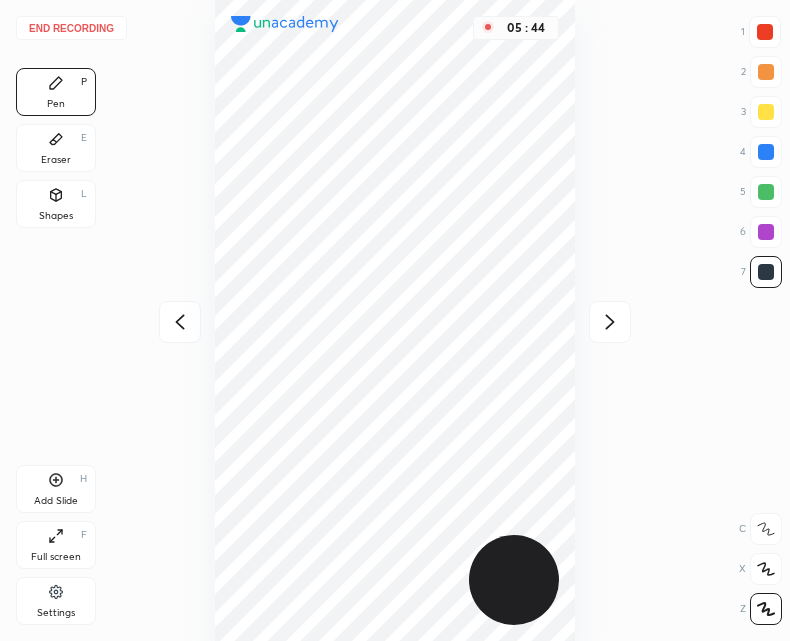 click on "Add Slide H" at bounding box center [56, 489] 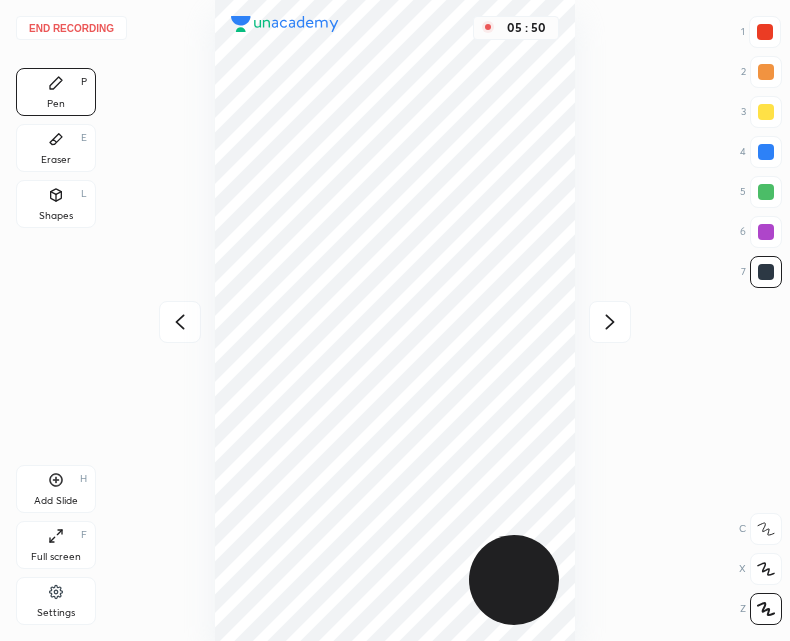 click 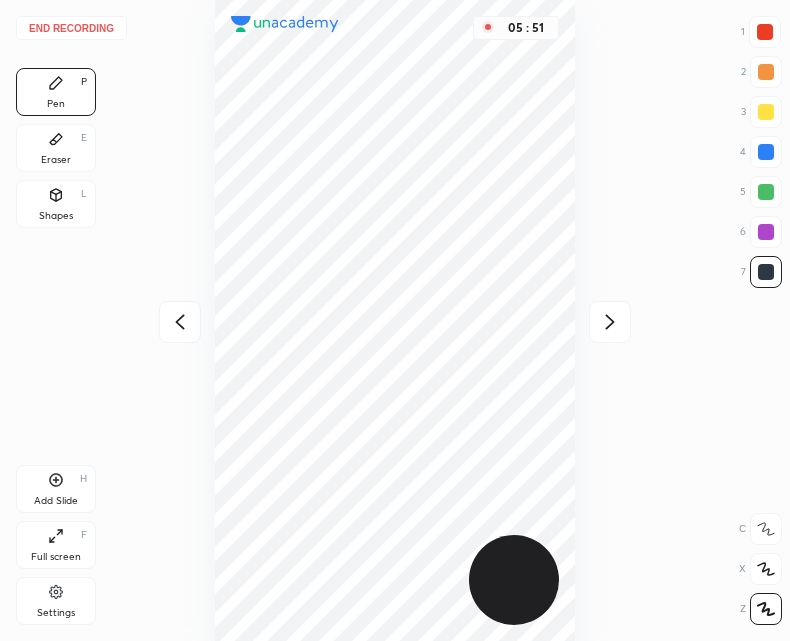 click 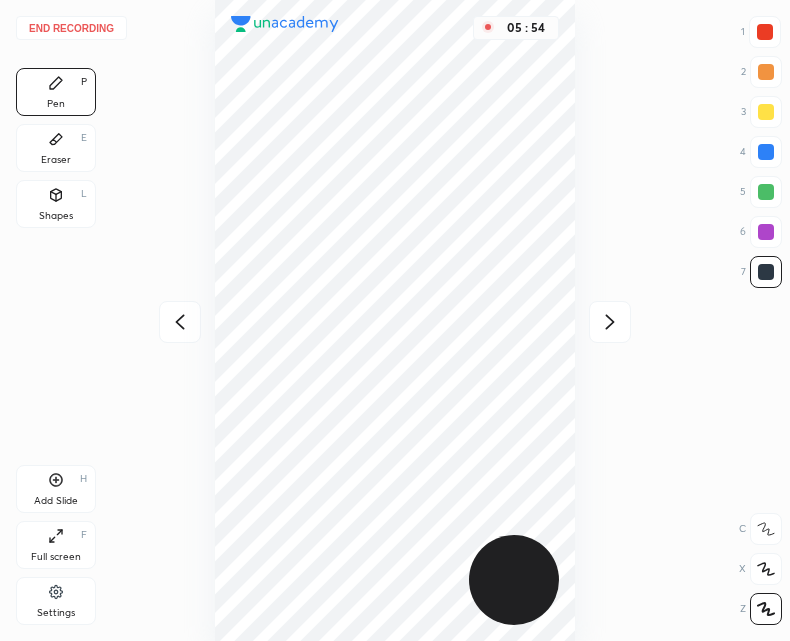 click 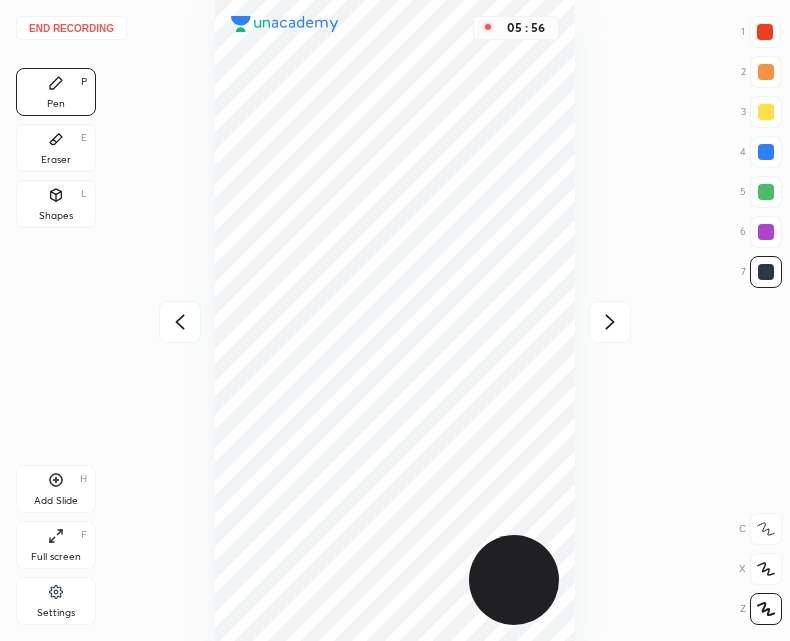 click 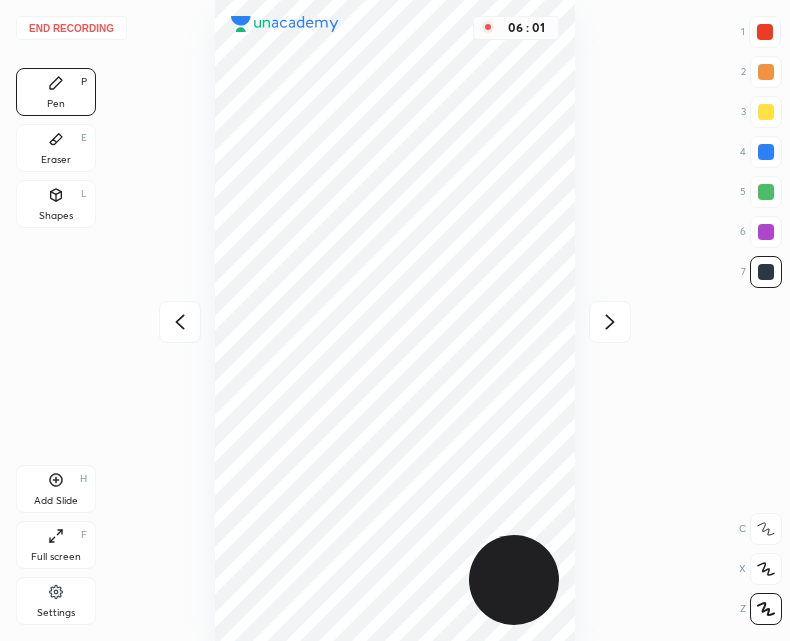 click at bounding box center [765, 32] 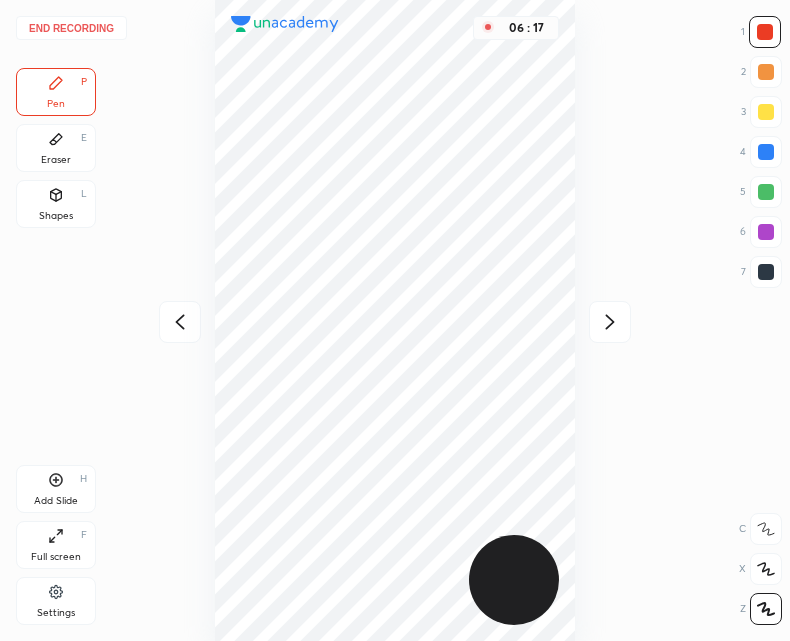 click on "Shapes L" at bounding box center (56, 204) 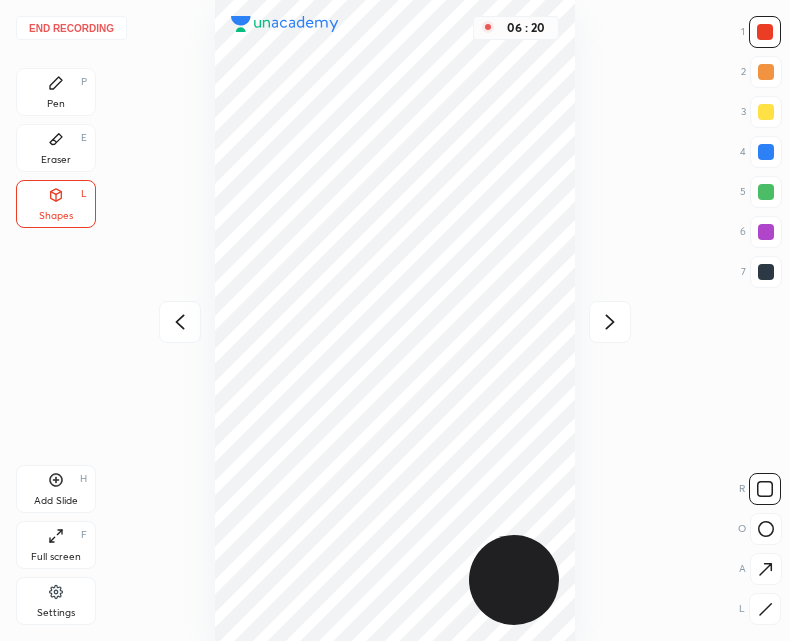 click on "Pen P" at bounding box center [56, 92] 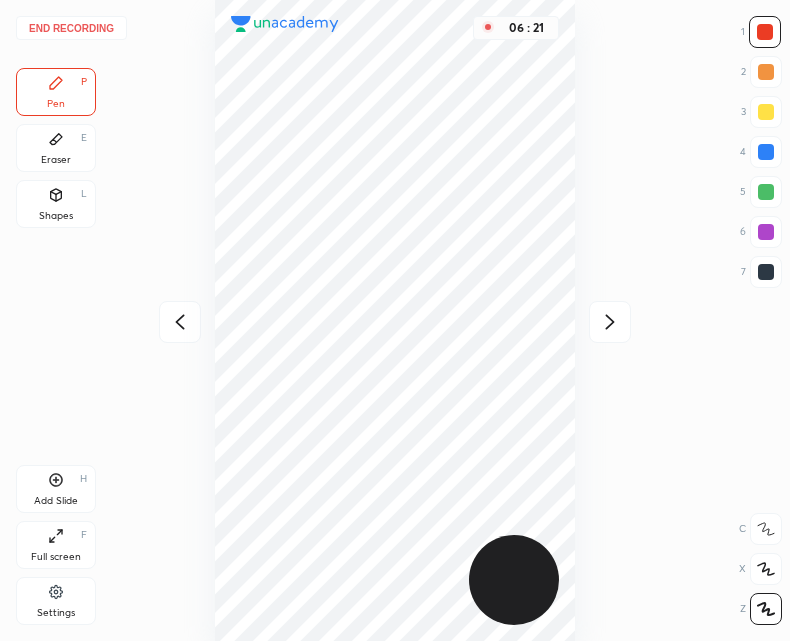 click at bounding box center [766, 272] 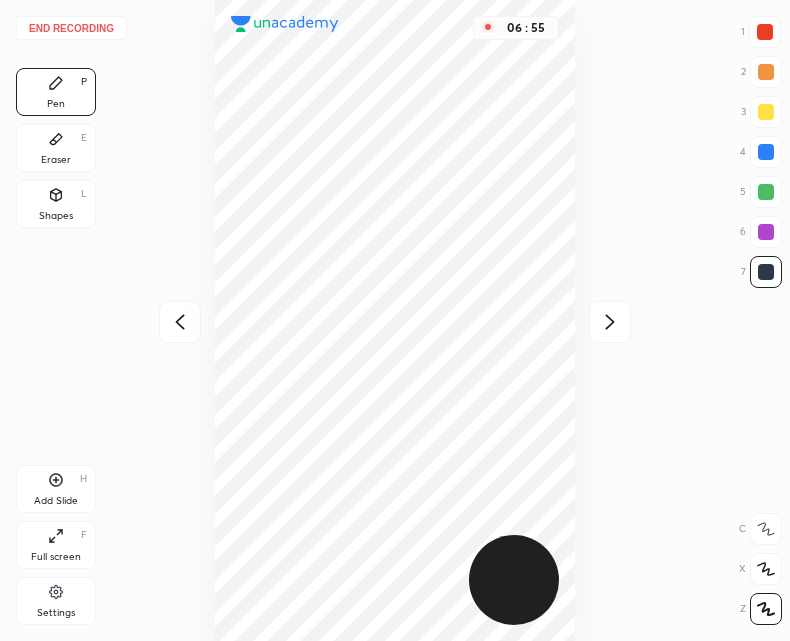 click on "Add Slide H" at bounding box center (56, 489) 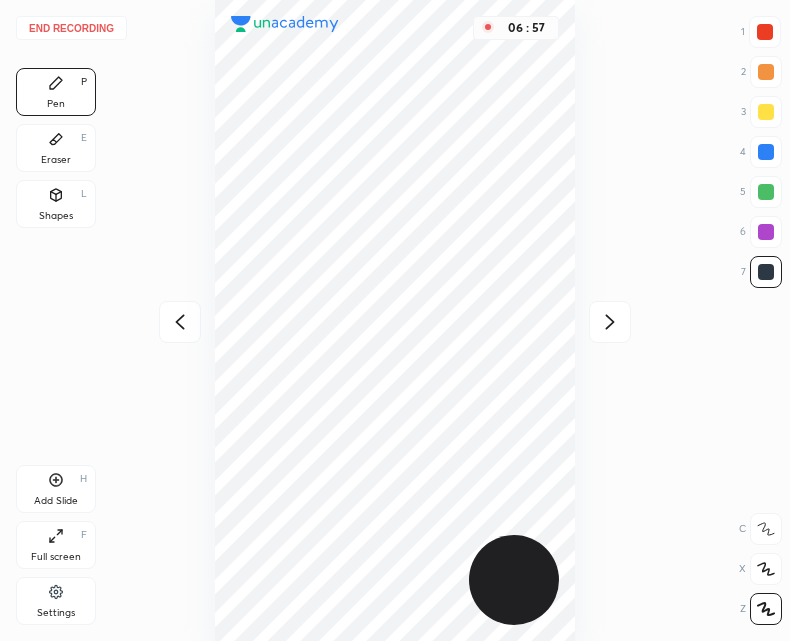 click at bounding box center (180, 322) 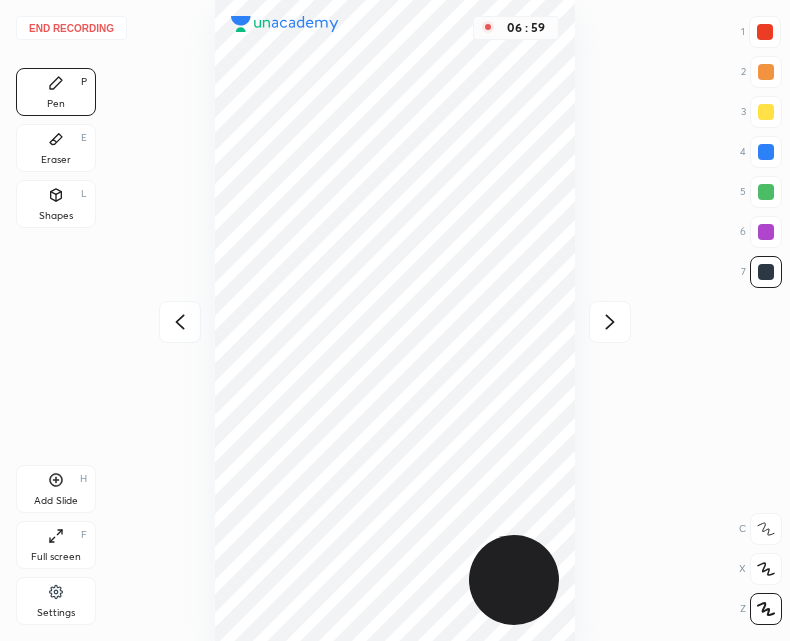 click at bounding box center [610, 322] 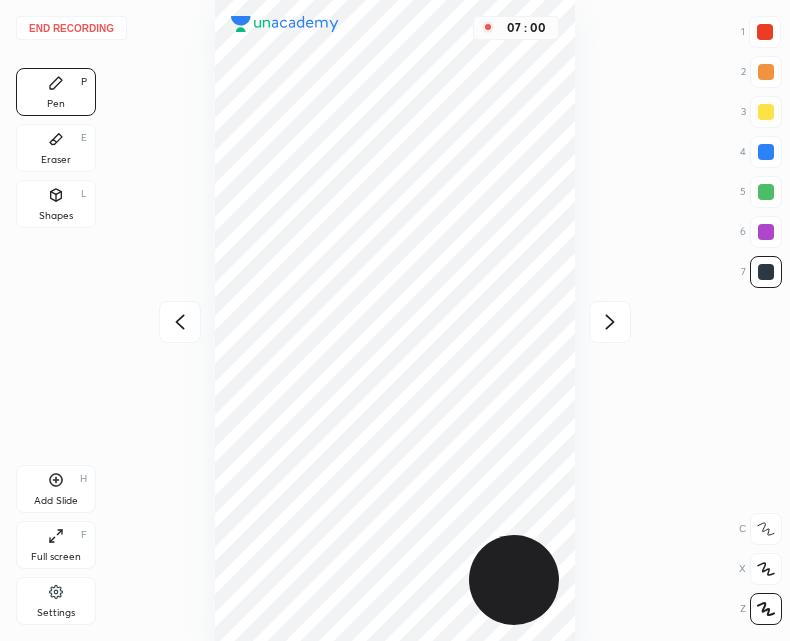 click 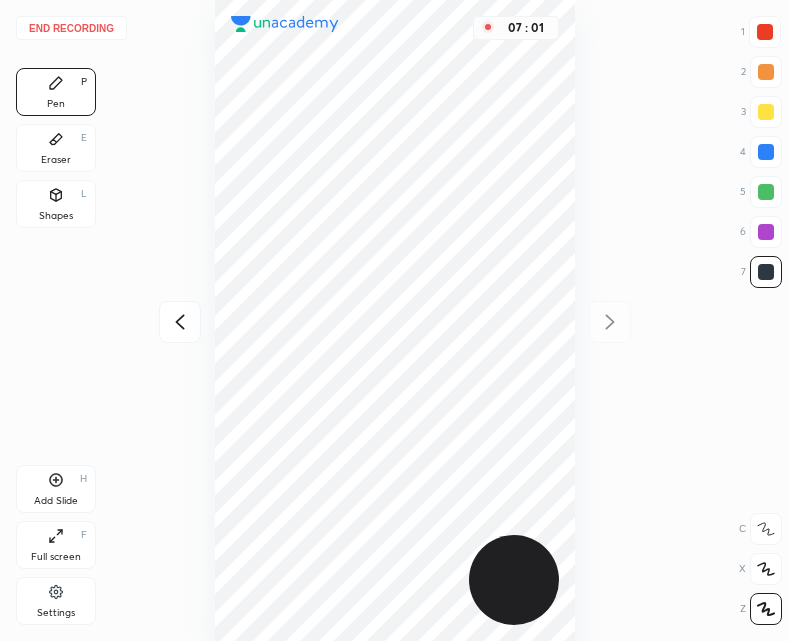click 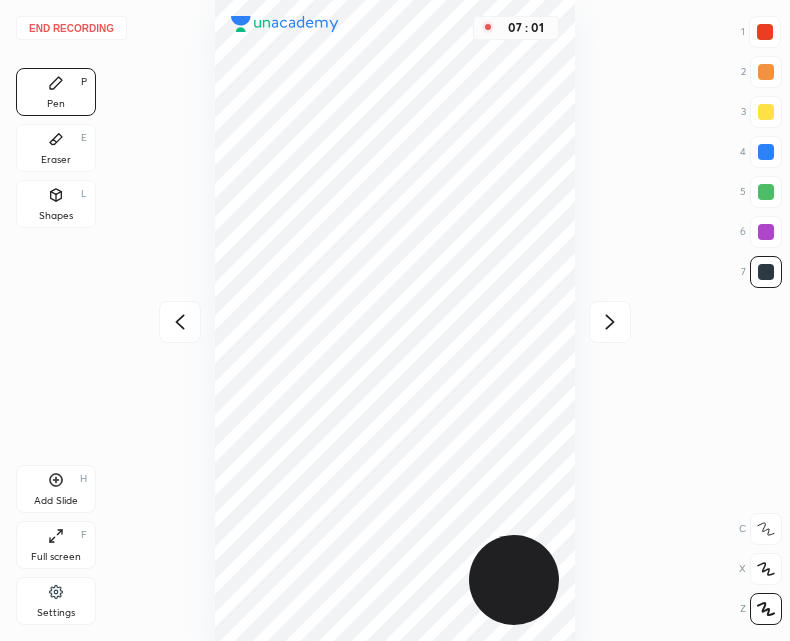 click 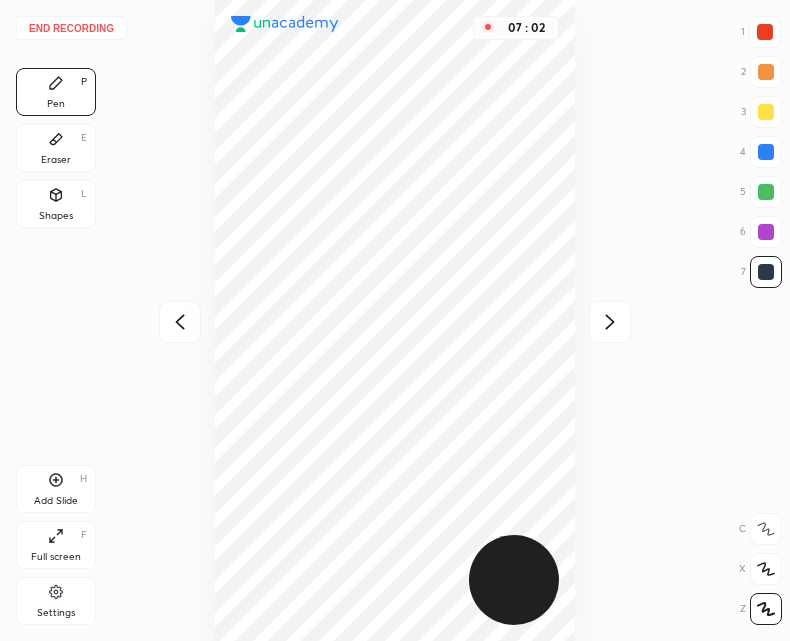 click 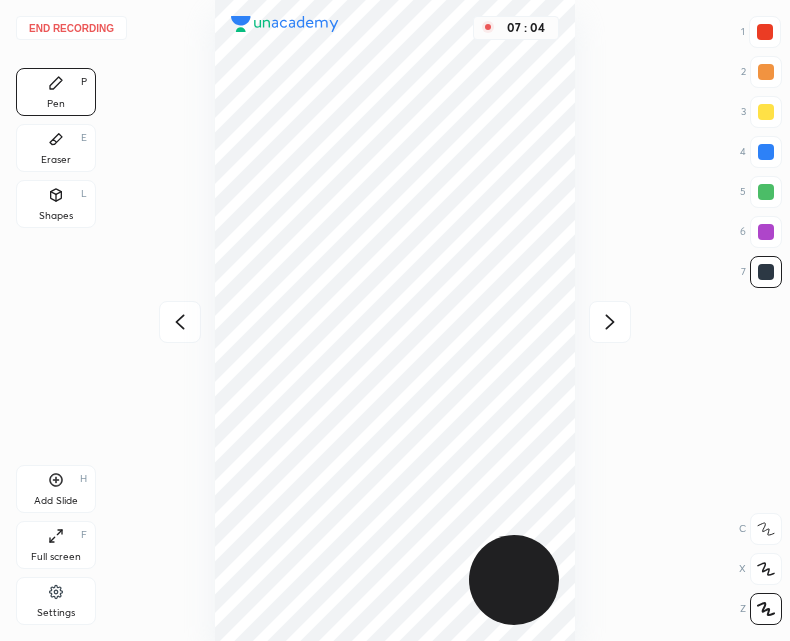 click on "Add Slide H" at bounding box center [56, 489] 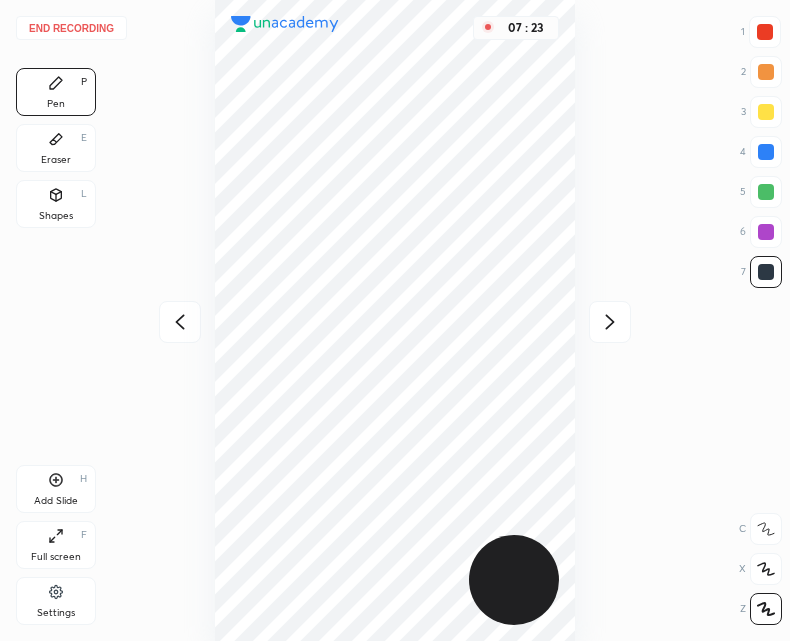 click at bounding box center (180, 322) 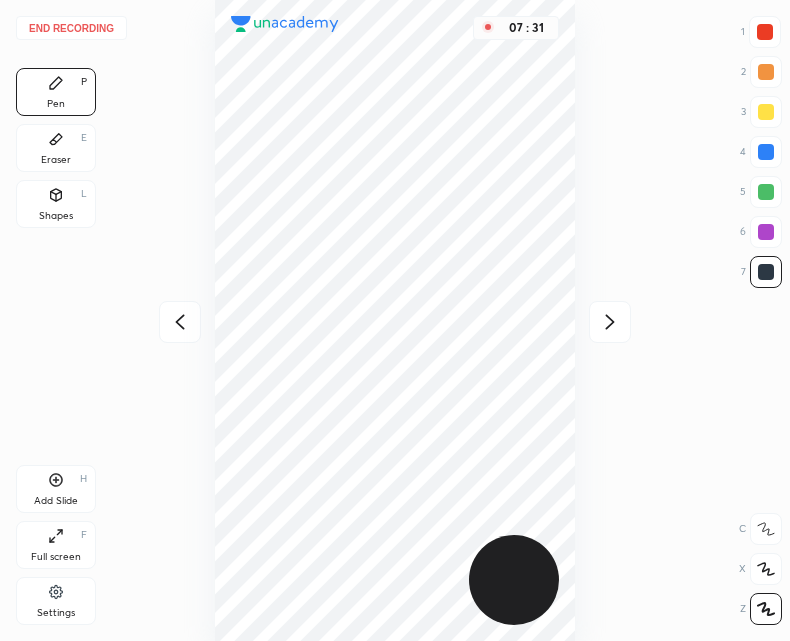 click 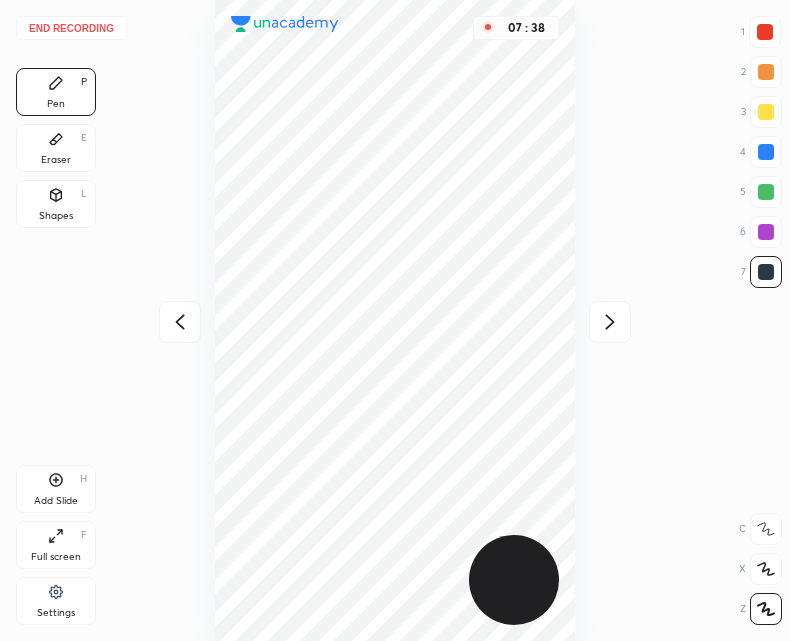 click at bounding box center [610, 322] 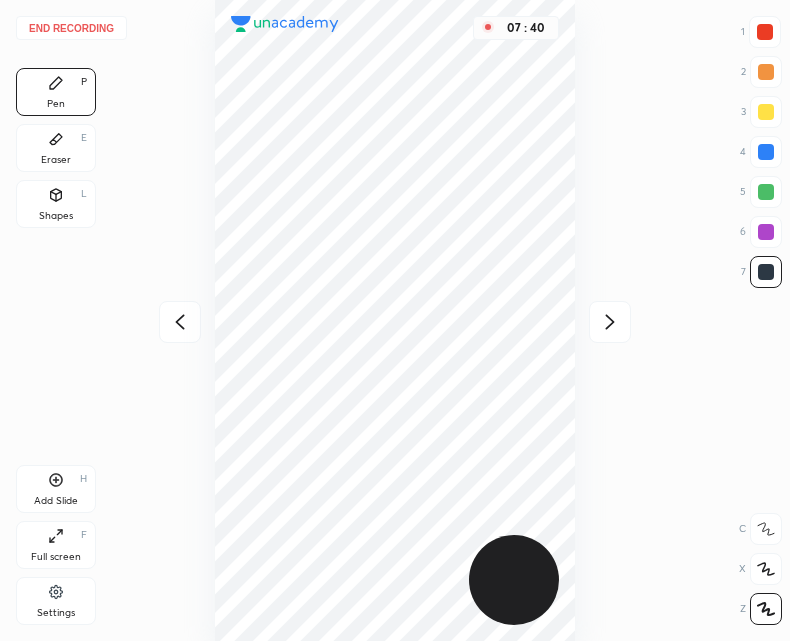 click 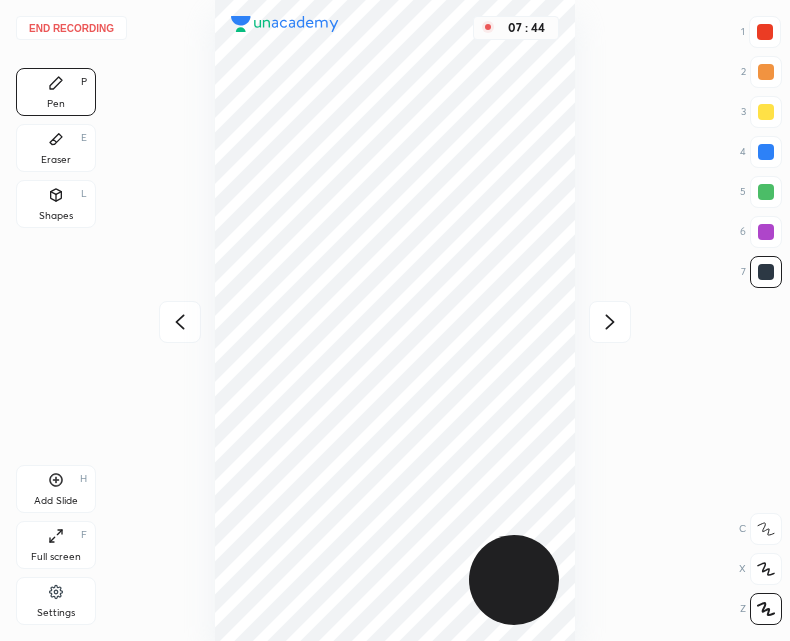 click 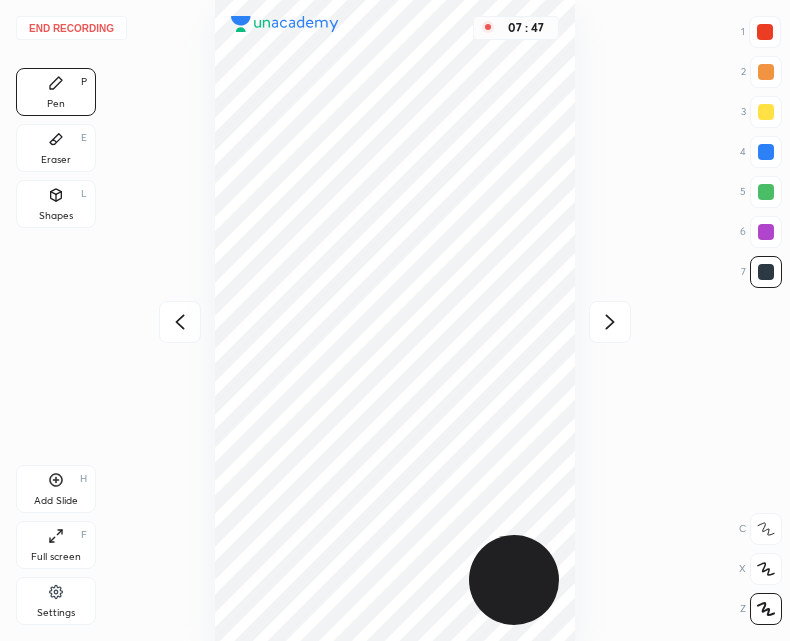 click 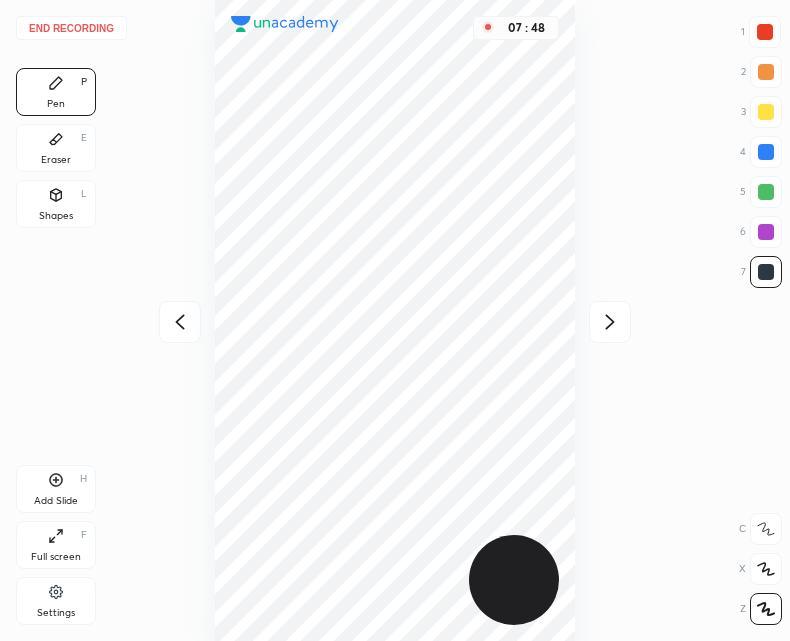click 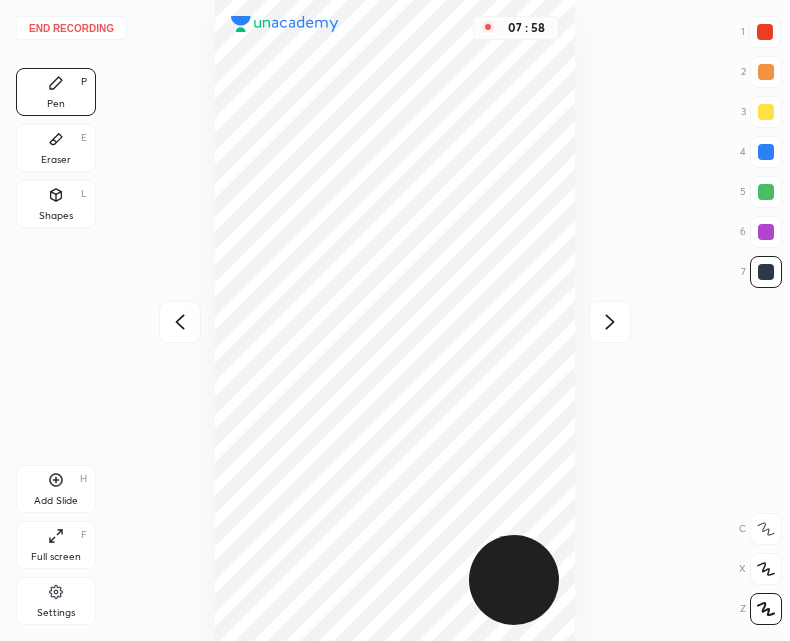 click on "Add Slide H" at bounding box center [56, 489] 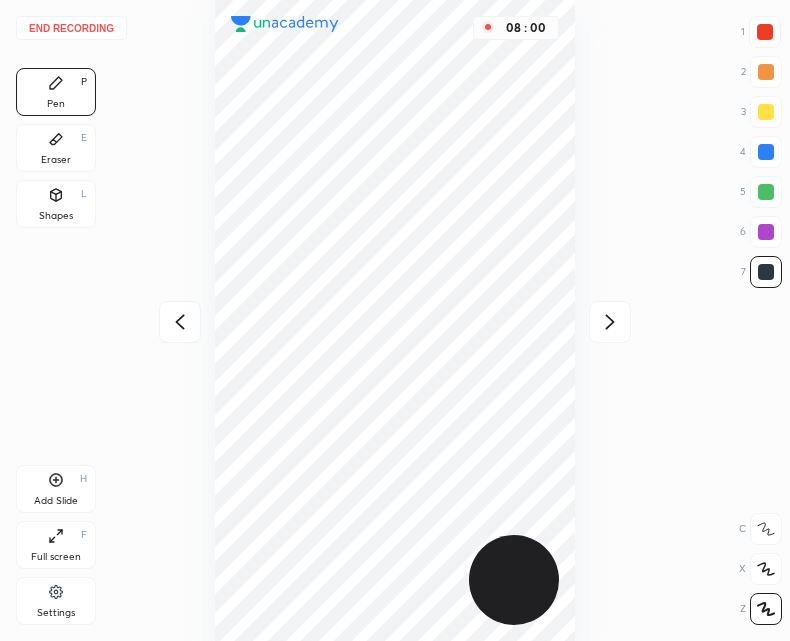 click at bounding box center (180, 322) 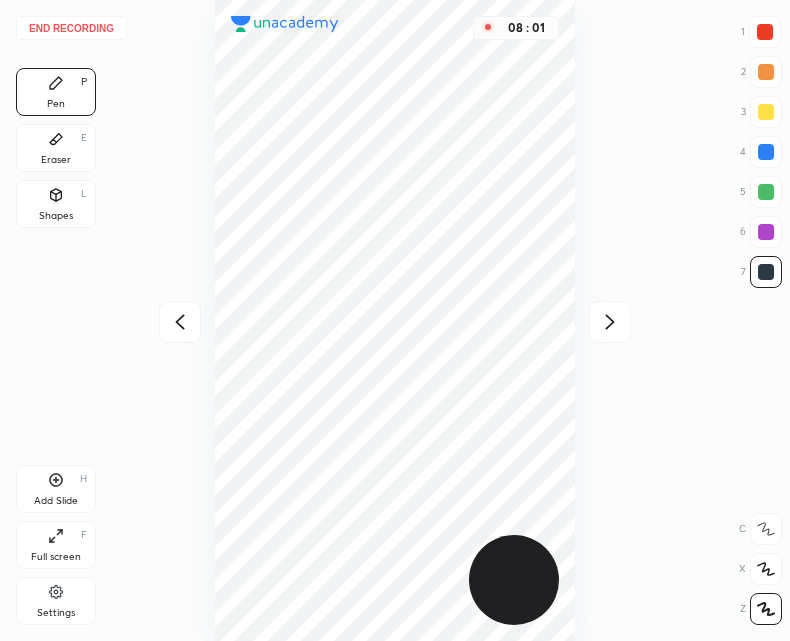 click 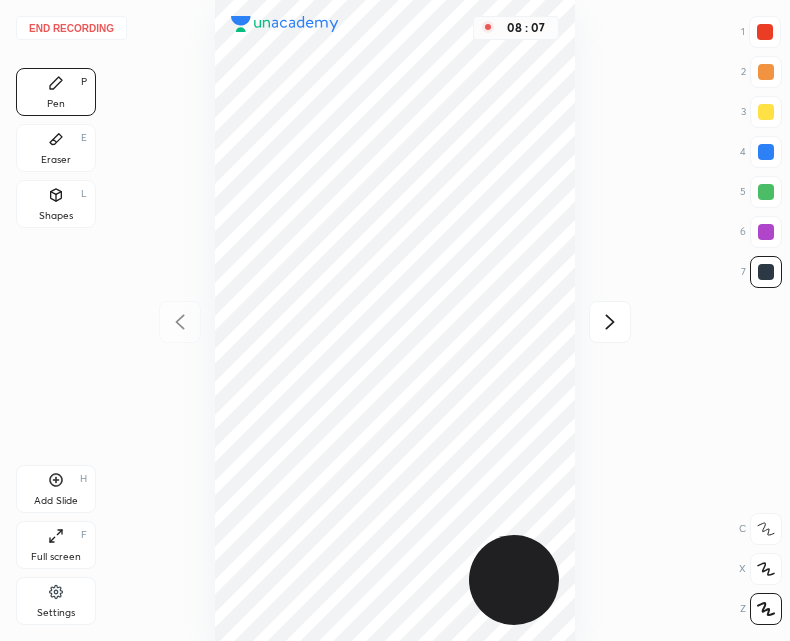 click 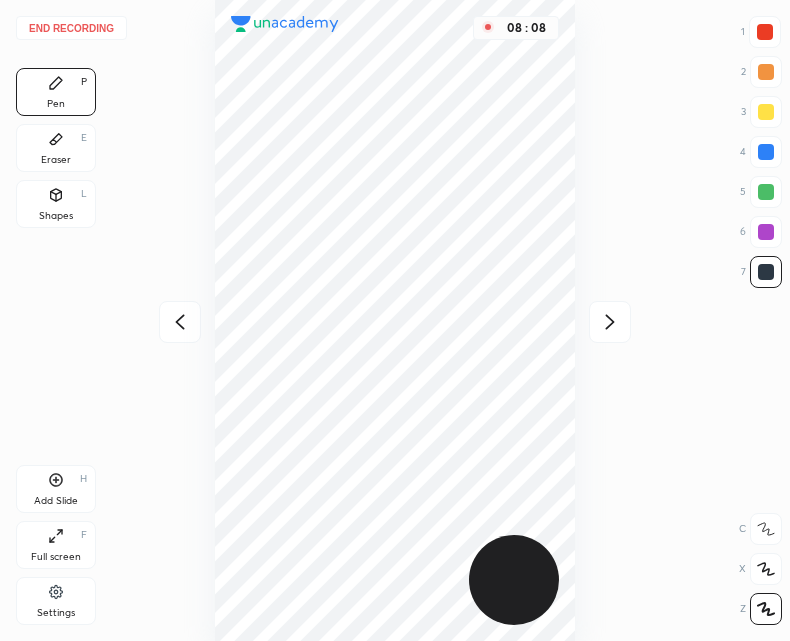 click at bounding box center [610, 322] 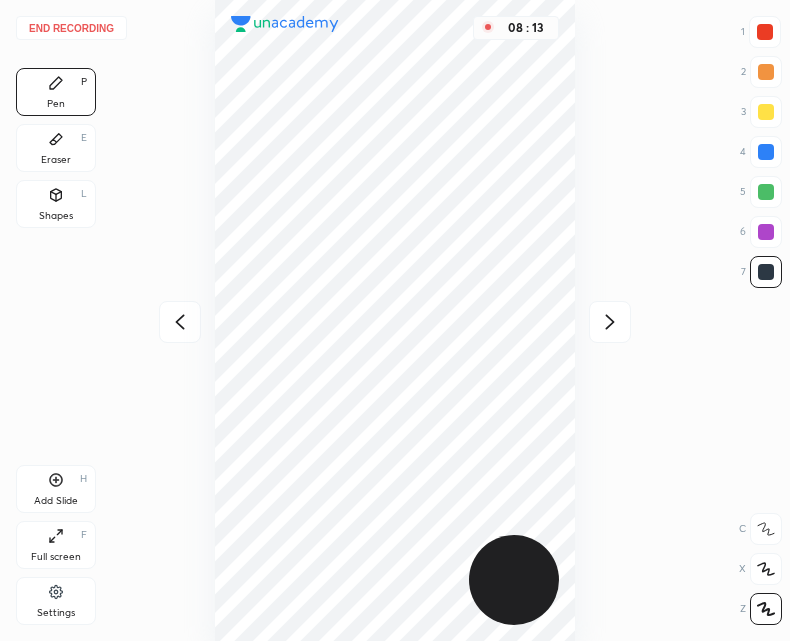 click 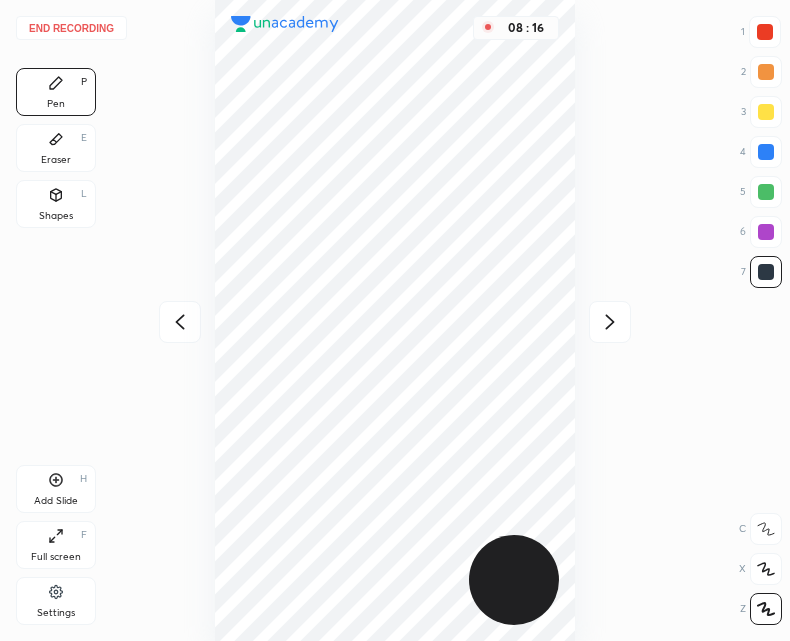 click at bounding box center [610, 322] 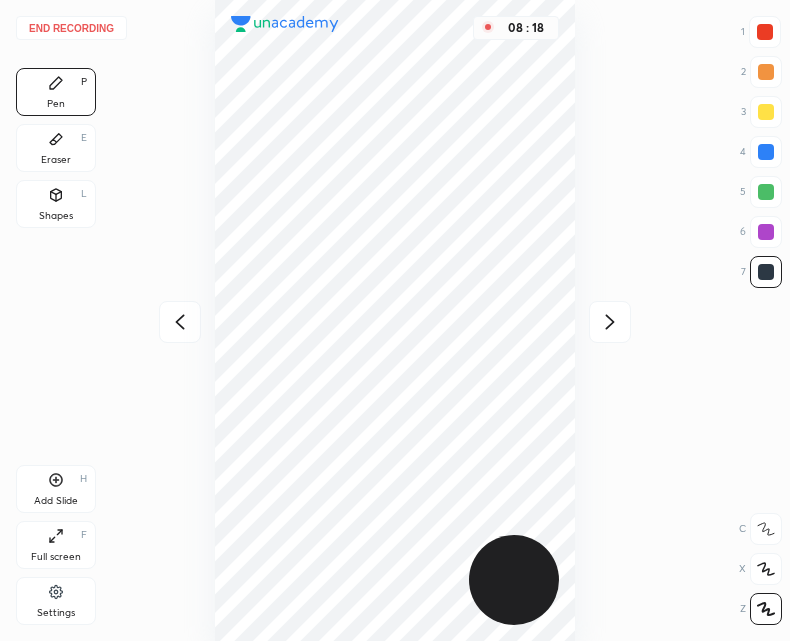 click 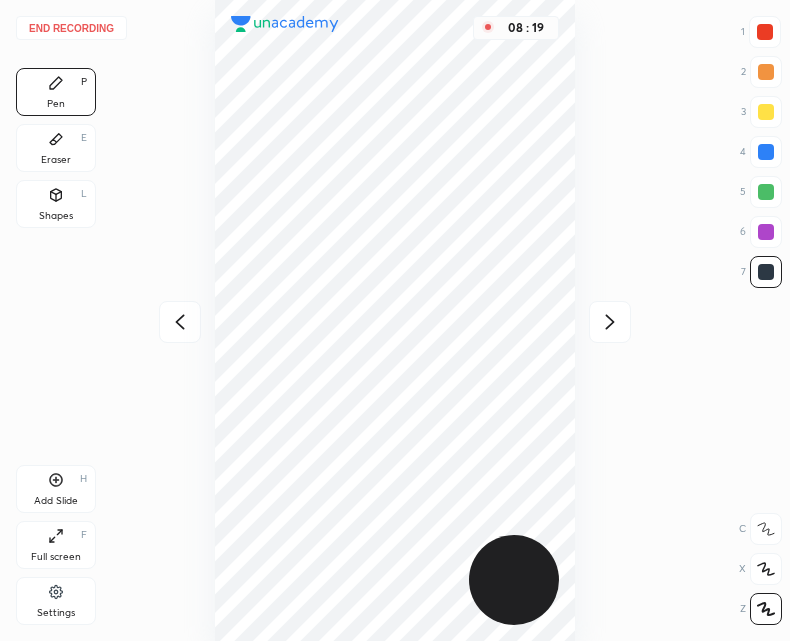 click 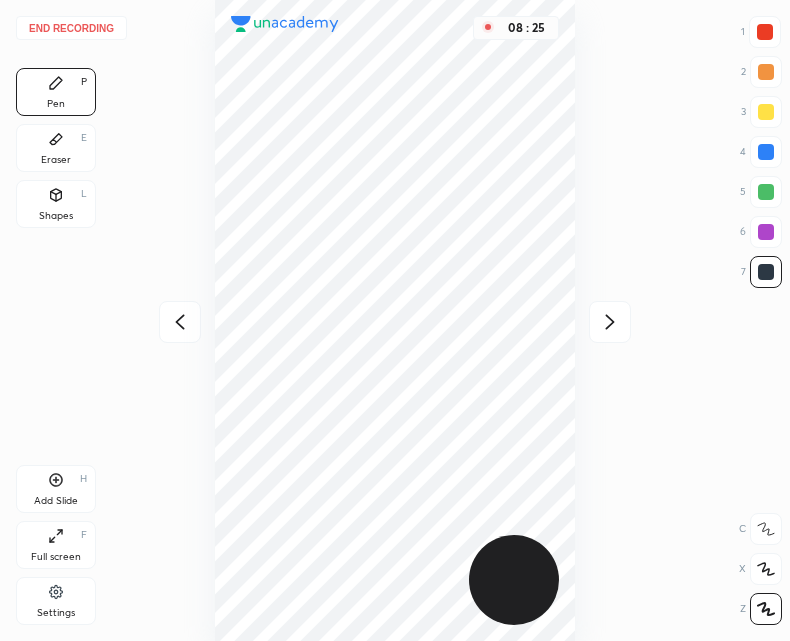 click 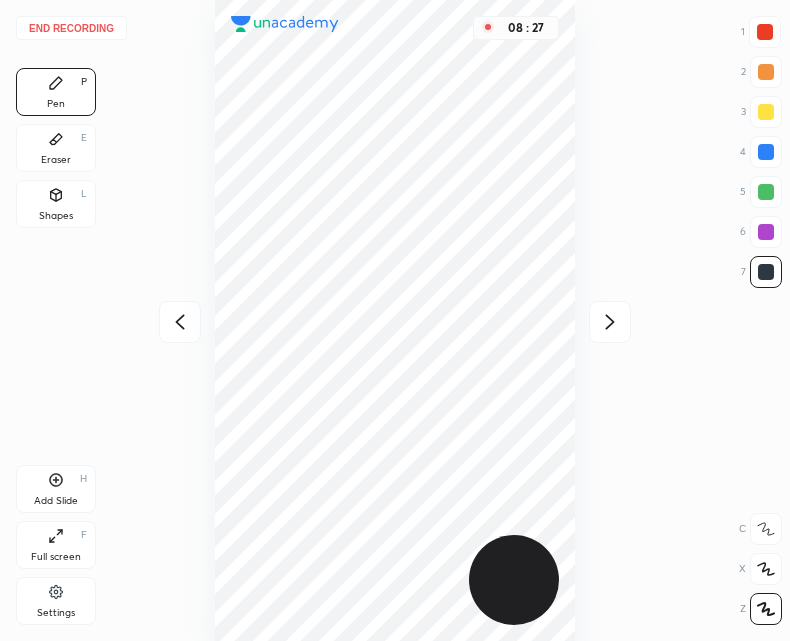 click 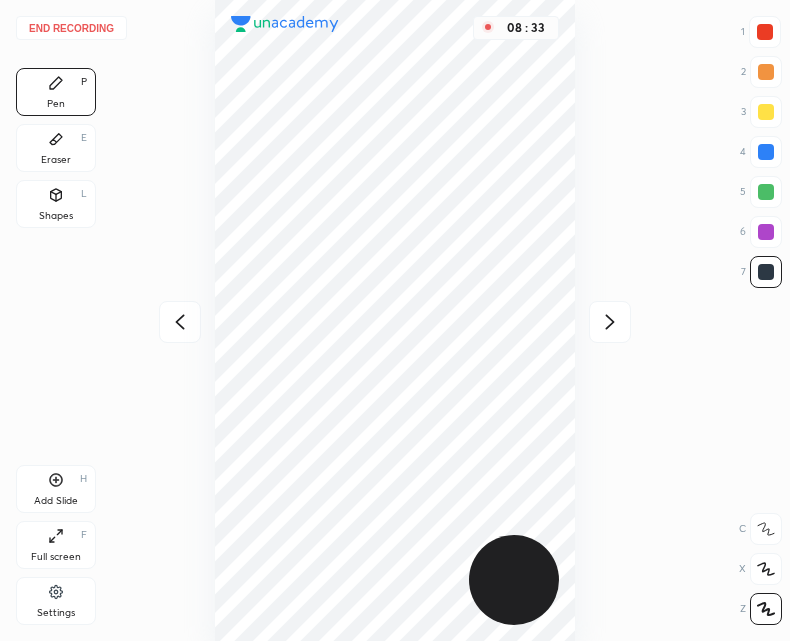 click 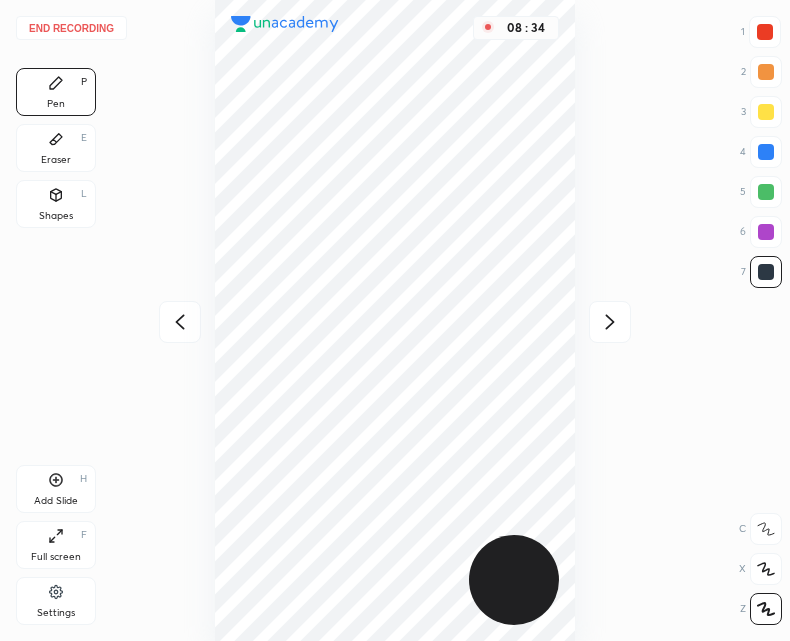 click 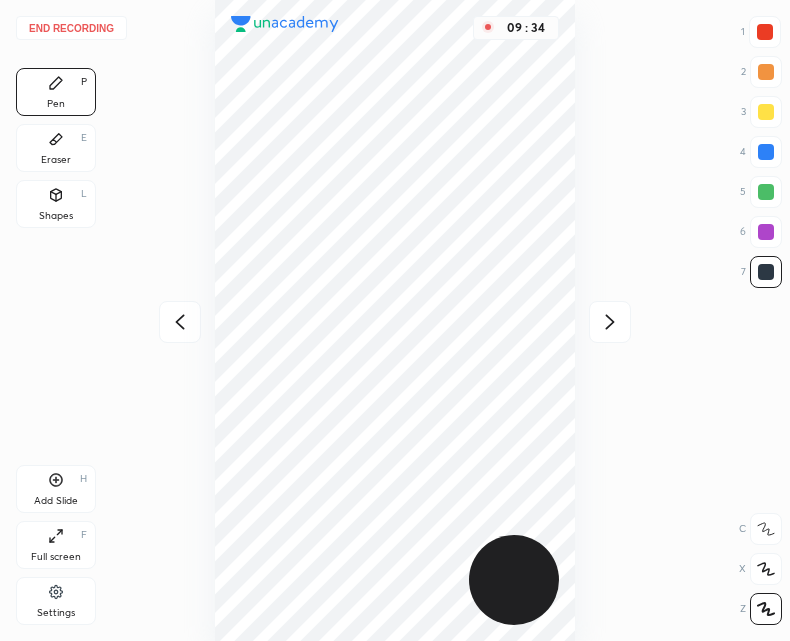 click 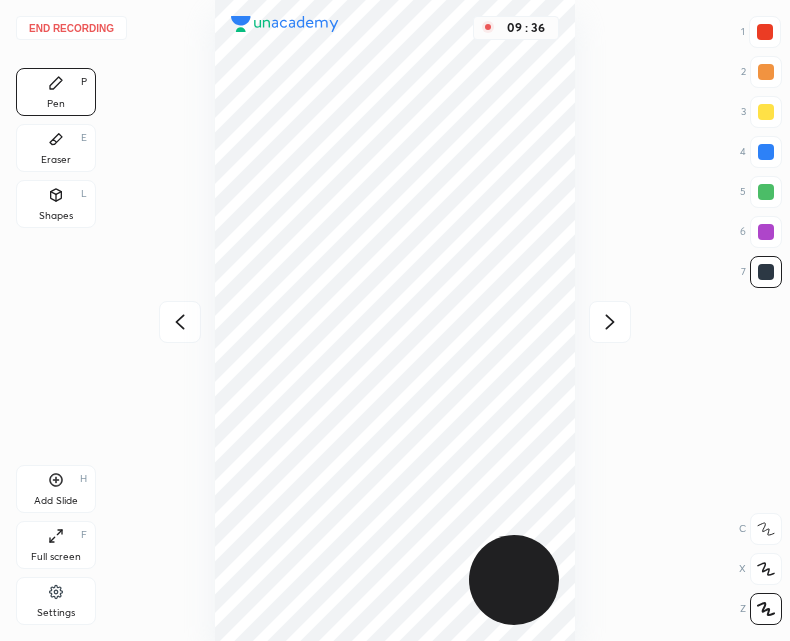 click 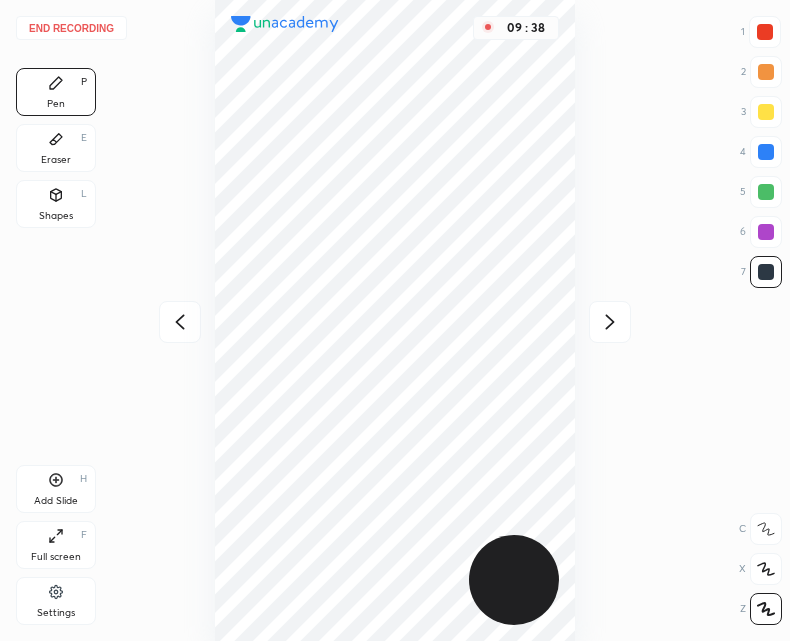 click 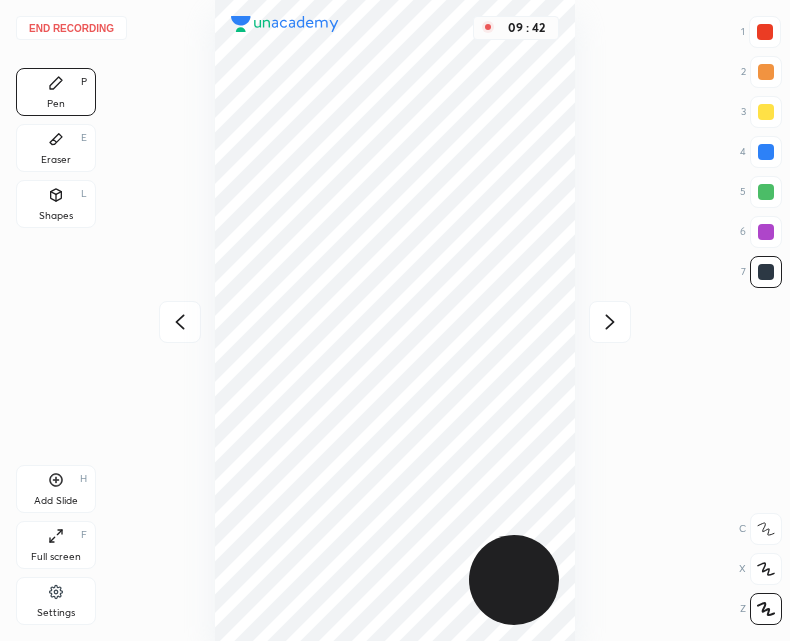 click 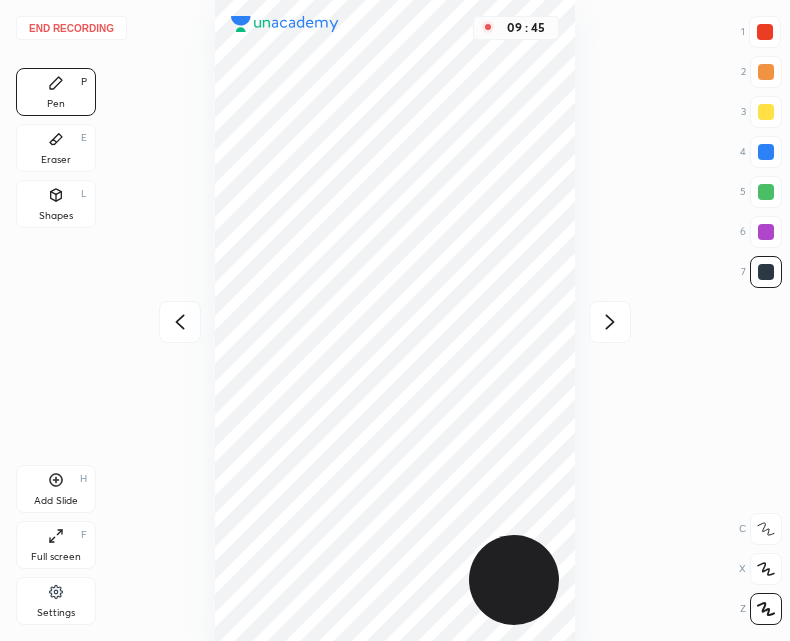 click 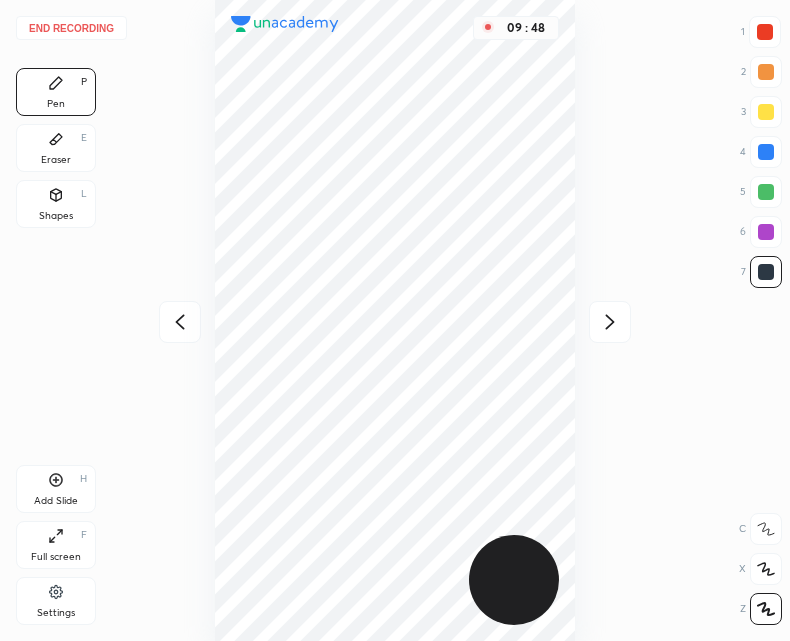 click at bounding box center [180, 322] 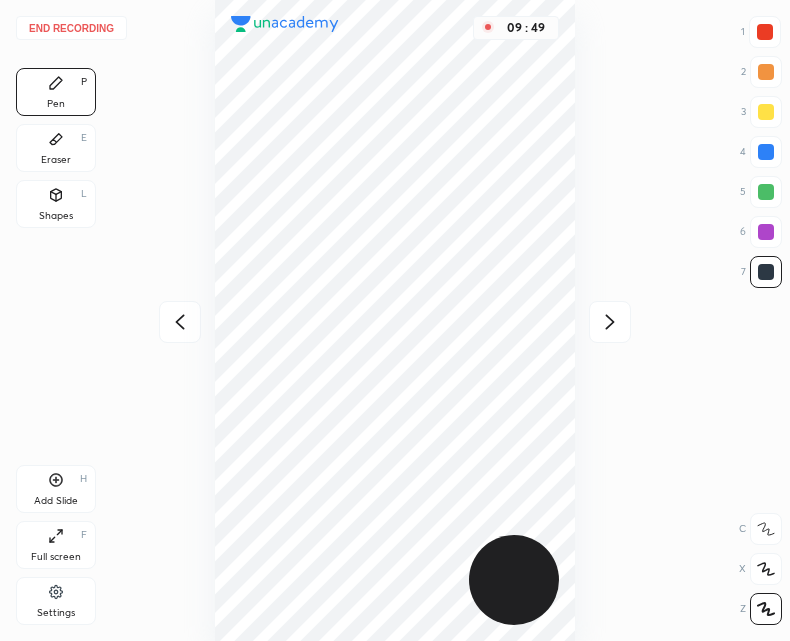 click 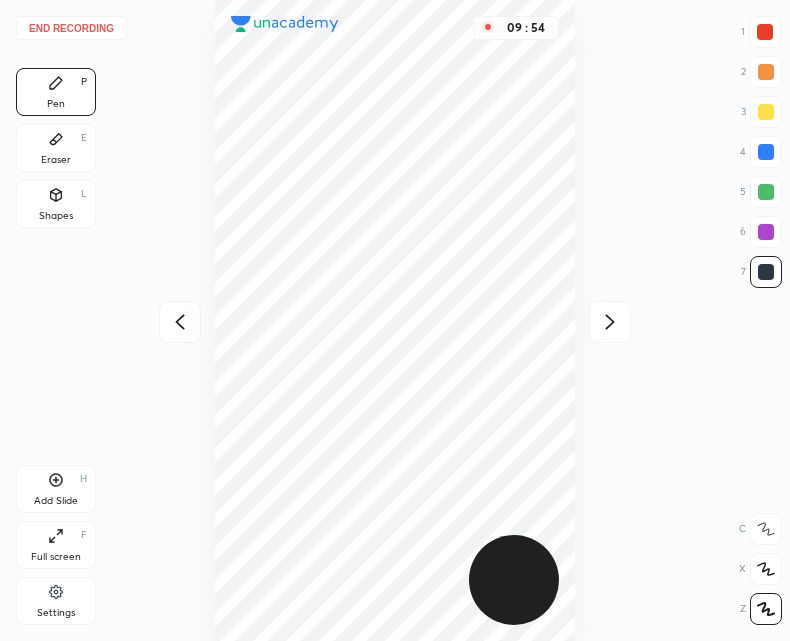 click 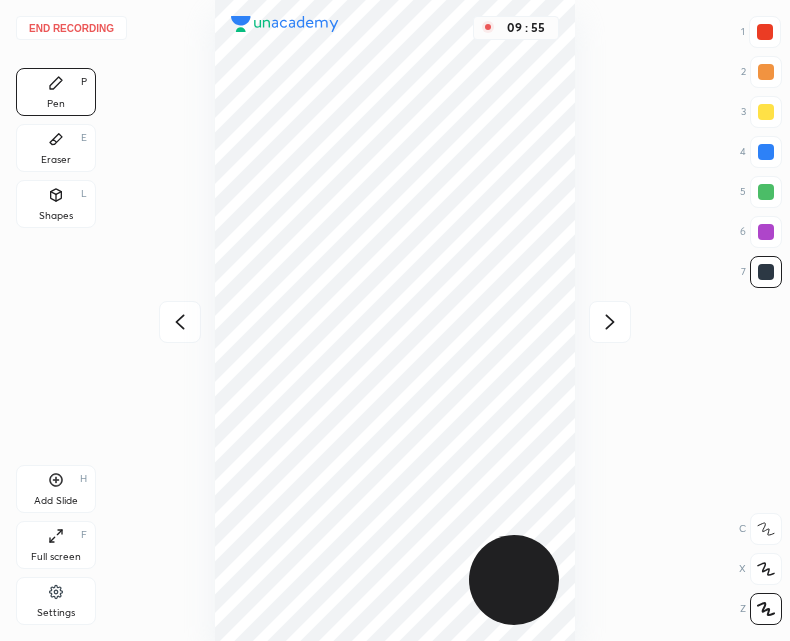 click at bounding box center [610, 322] 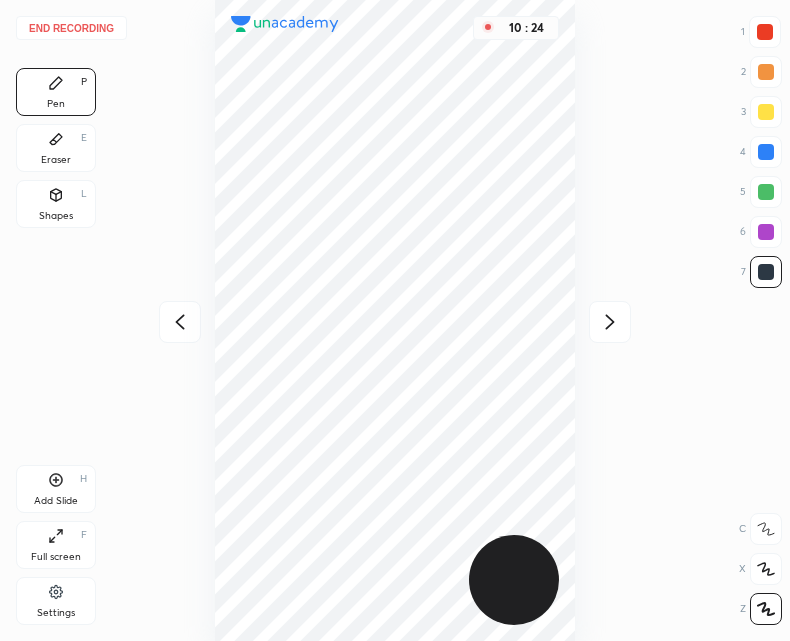 click 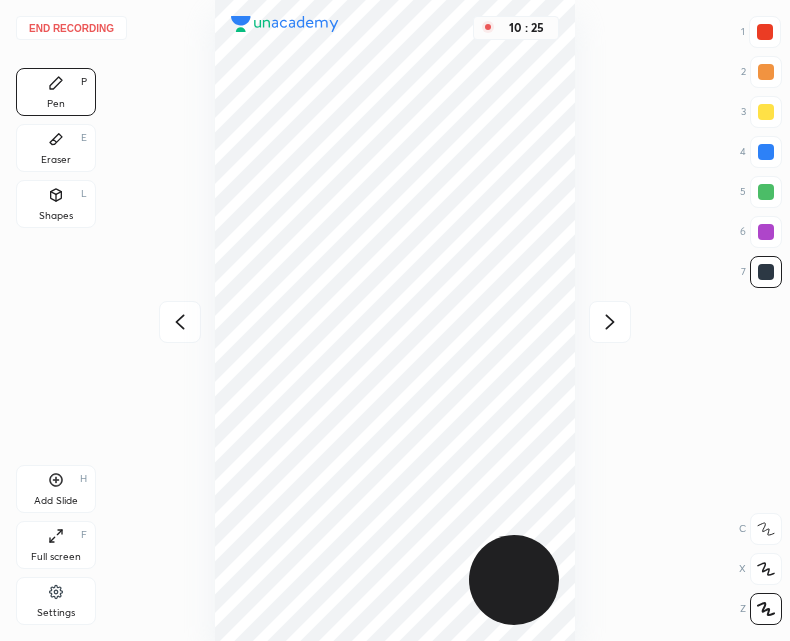 click 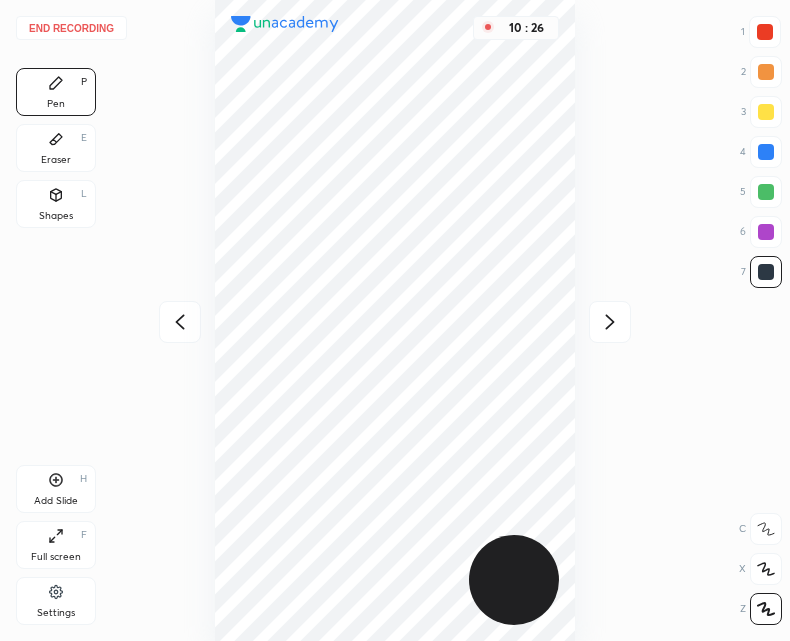click 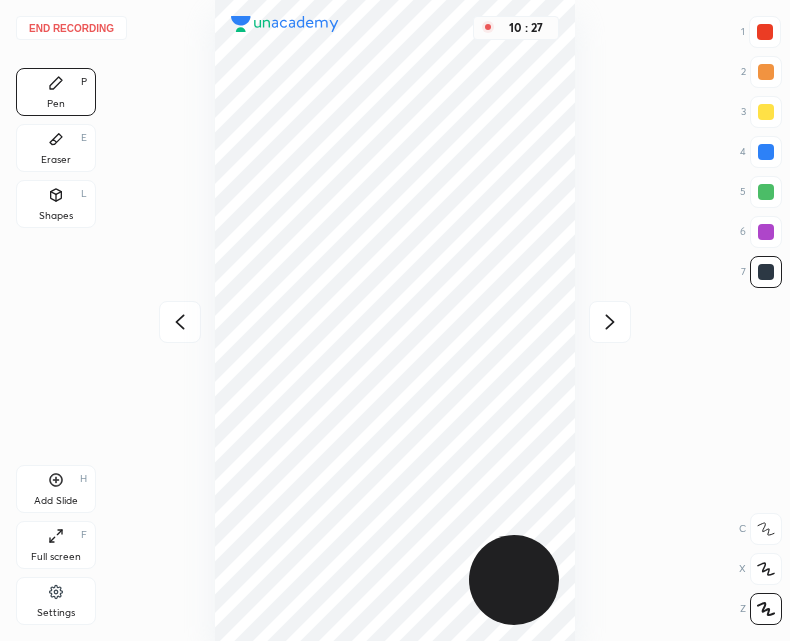 click on "End recording" at bounding box center (71, 28) 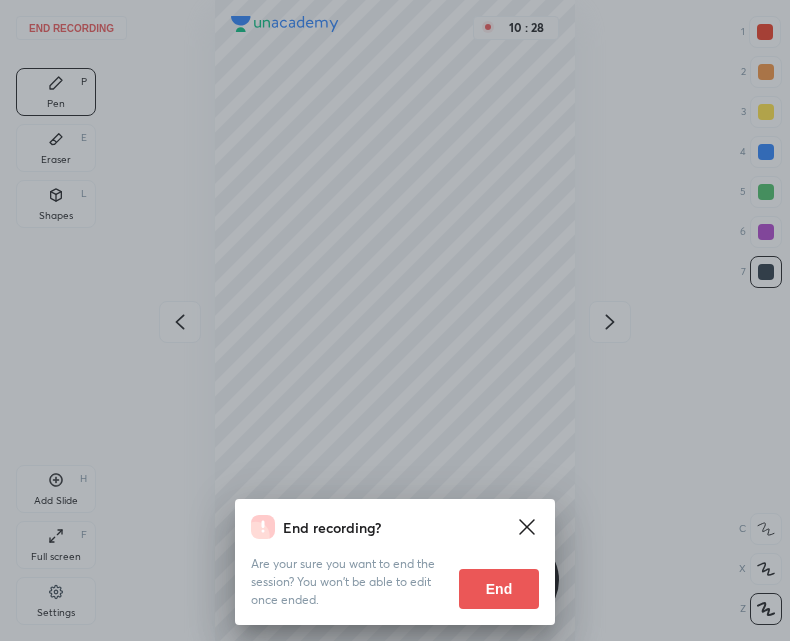 click on "End" at bounding box center (499, 589) 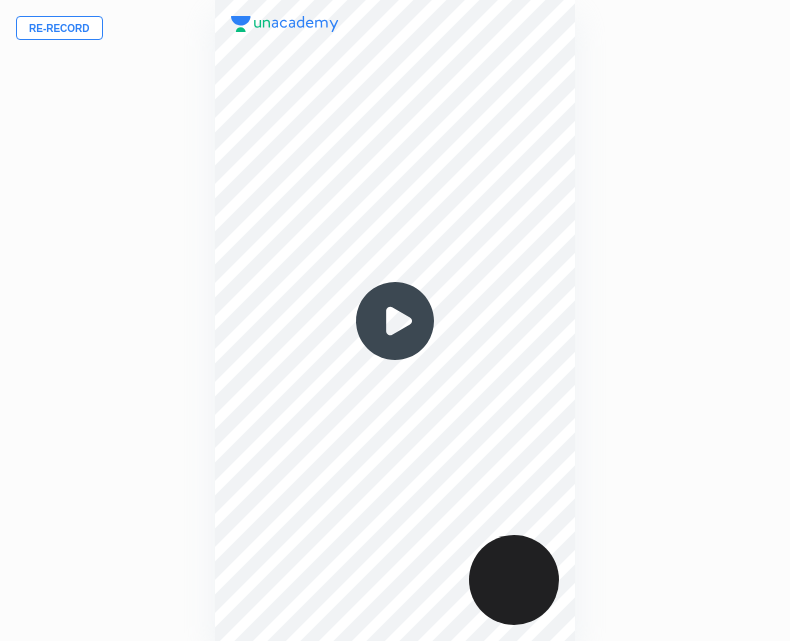 click at bounding box center [395, 321] 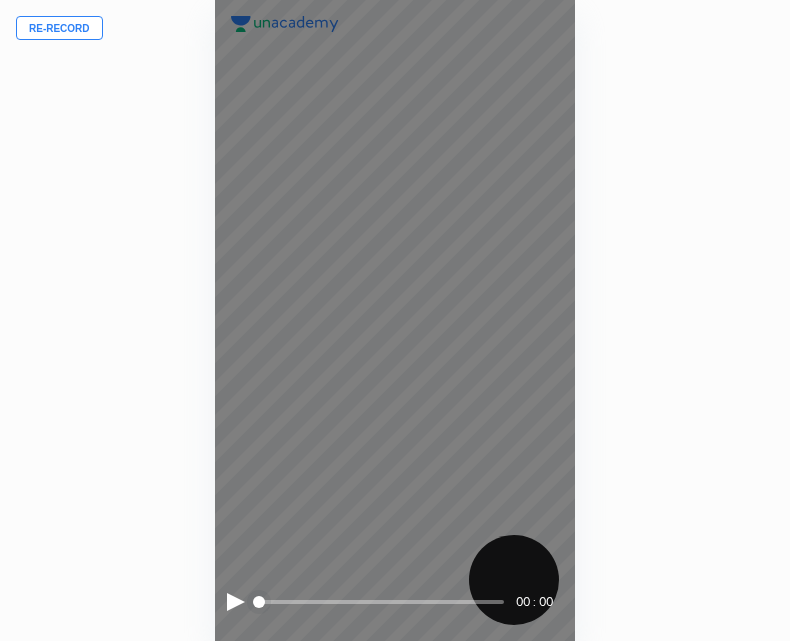 click on "00 : 00" at bounding box center [395, 320] 